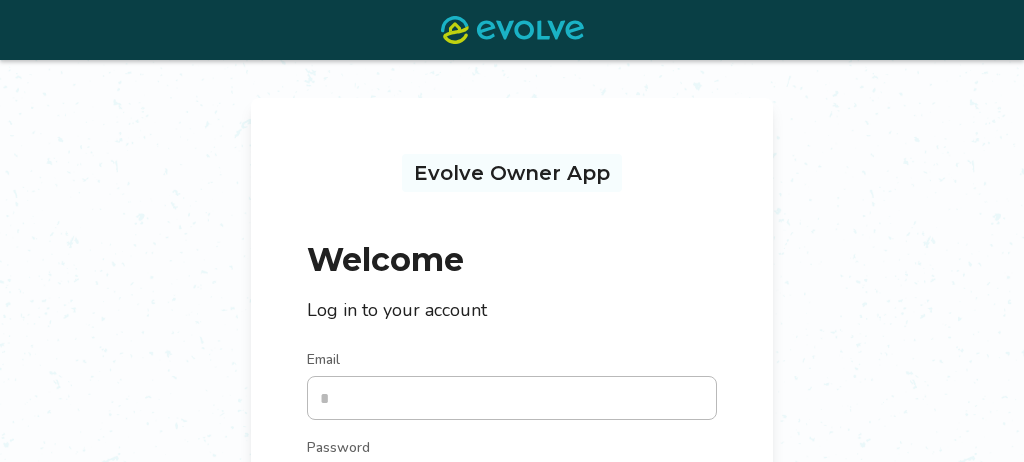 scroll, scrollTop: 45, scrollLeft: 0, axis: vertical 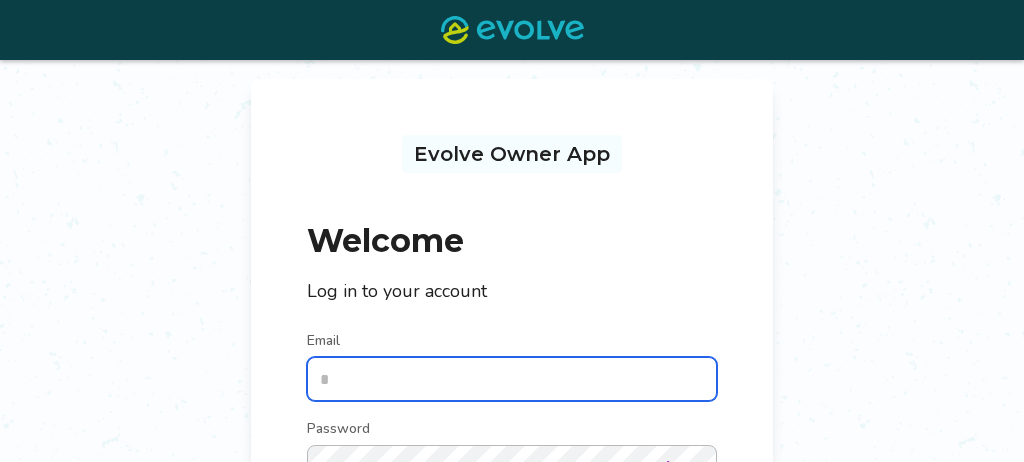 type on "**********" 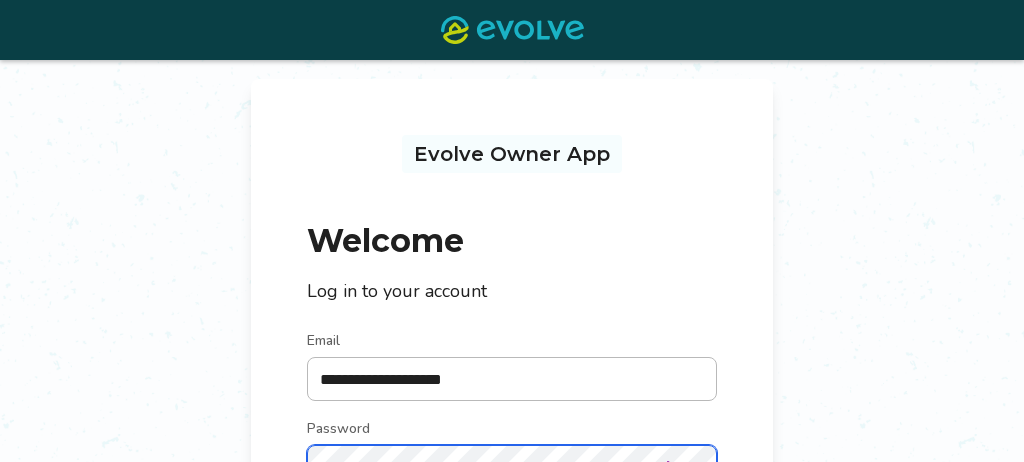 click on "Log in" at bounding box center (512, 529) 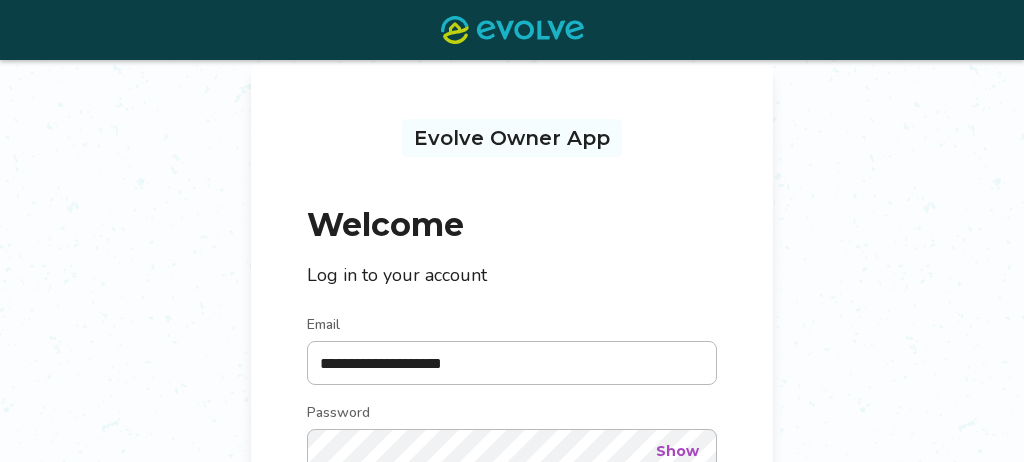 click on "**********" at bounding box center [512, 380] 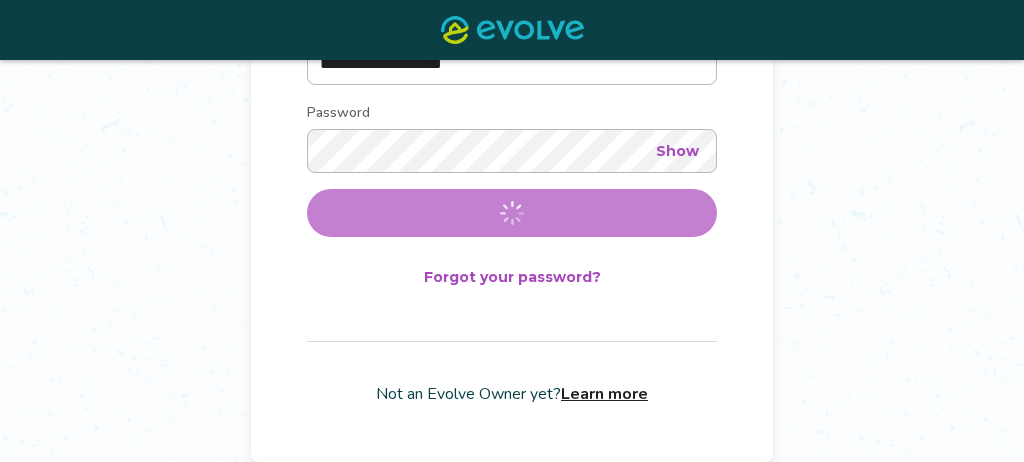 scroll, scrollTop: 0, scrollLeft: 0, axis: both 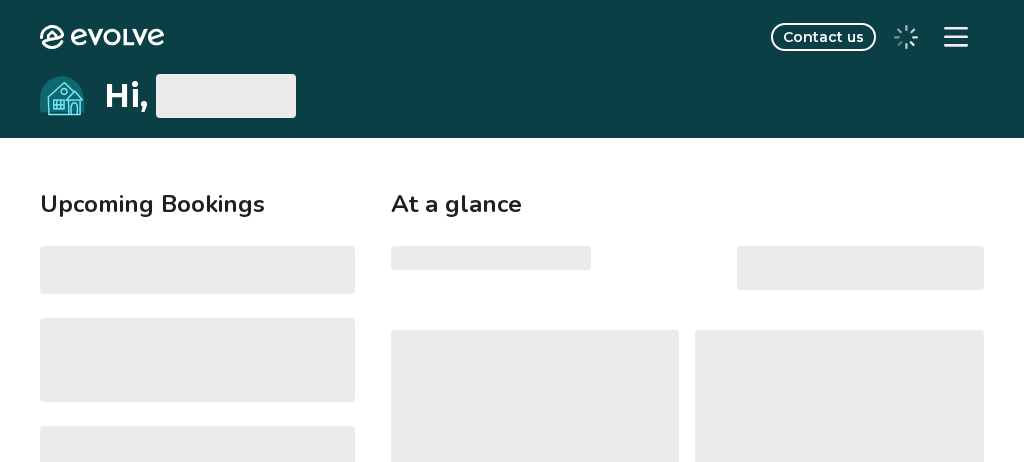 click on "‌ ‌" at bounding box center (687, 268) 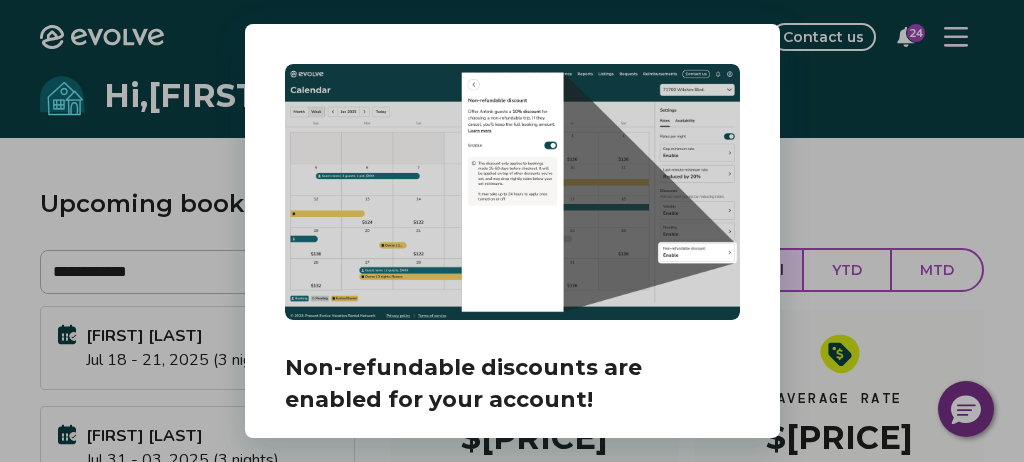 click on "Dialog Non-refundable discounts are enabled for your account! Our testing showed up to a 16% increase in revenue with this feature enabled. If you want to disable, you have until July 16th before this takes effect. Dismiss Check it out" at bounding box center (512, 231) 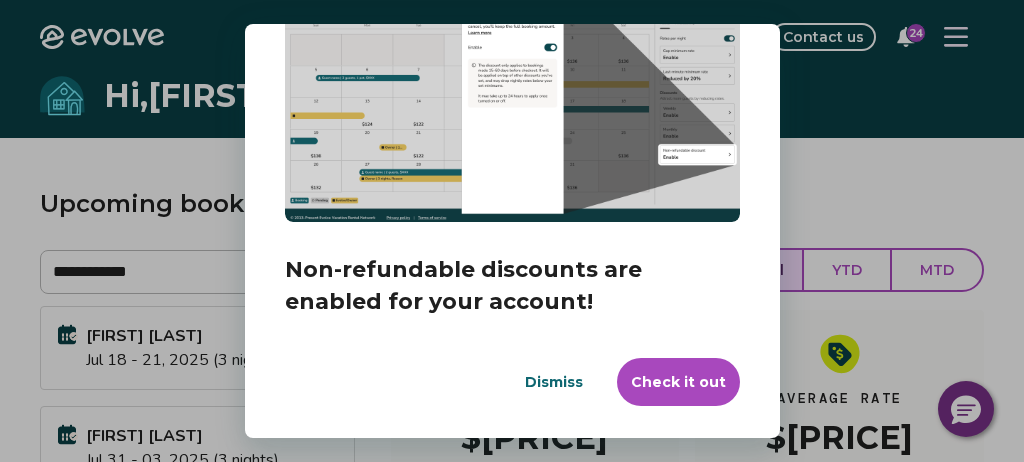 scroll, scrollTop: 98, scrollLeft: 0, axis: vertical 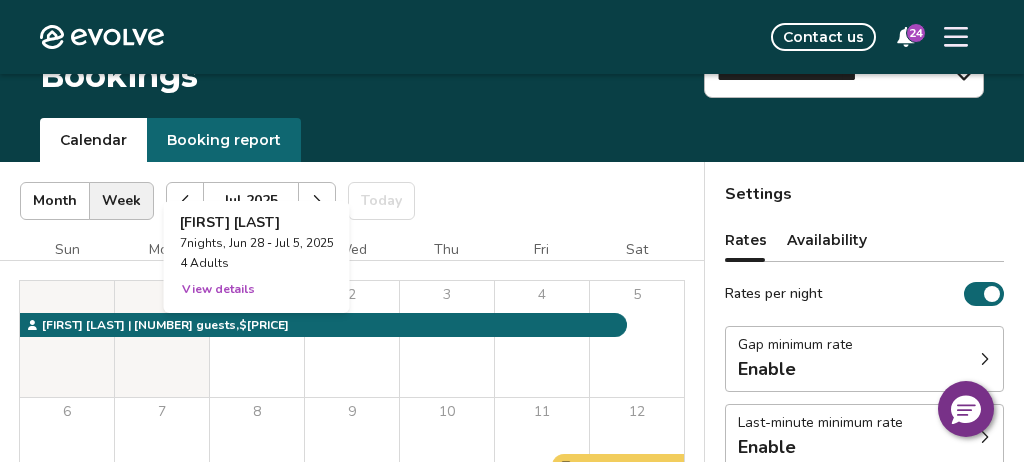 click on "Jul 1" at bounding box center (257, 339) 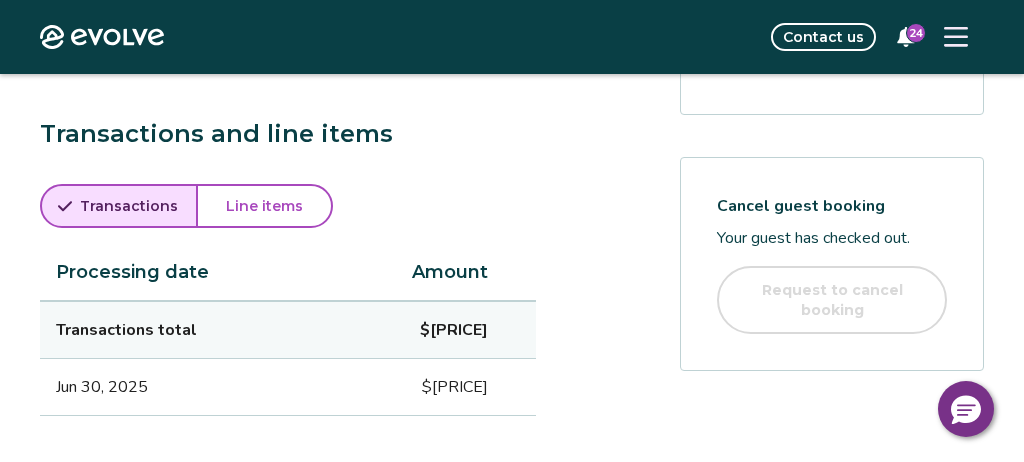 scroll, scrollTop: 965, scrollLeft: 0, axis: vertical 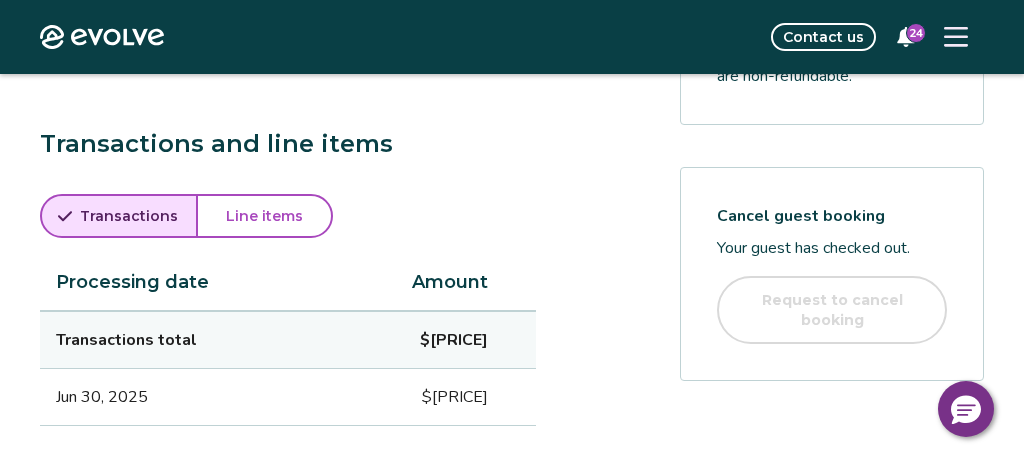 click on "Line items" at bounding box center [264, 216] 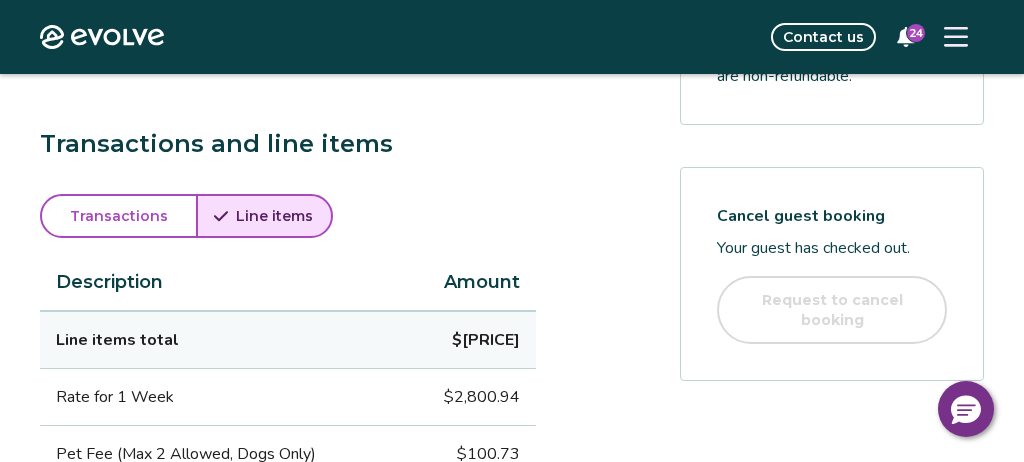 click on "Line items" at bounding box center [274, 216] 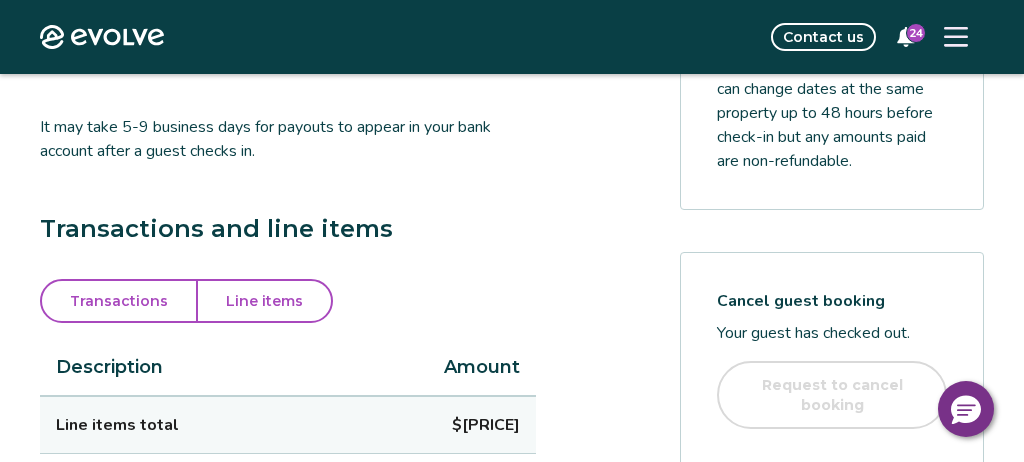 scroll, scrollTop: 878, scrollLeft: 0, axis: vertical 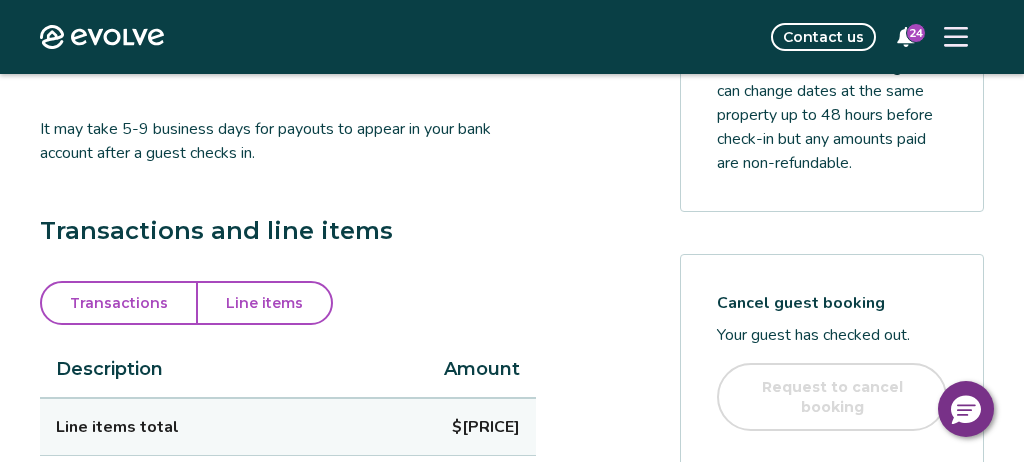 click on "Line items" at bounding box center [264, 303] 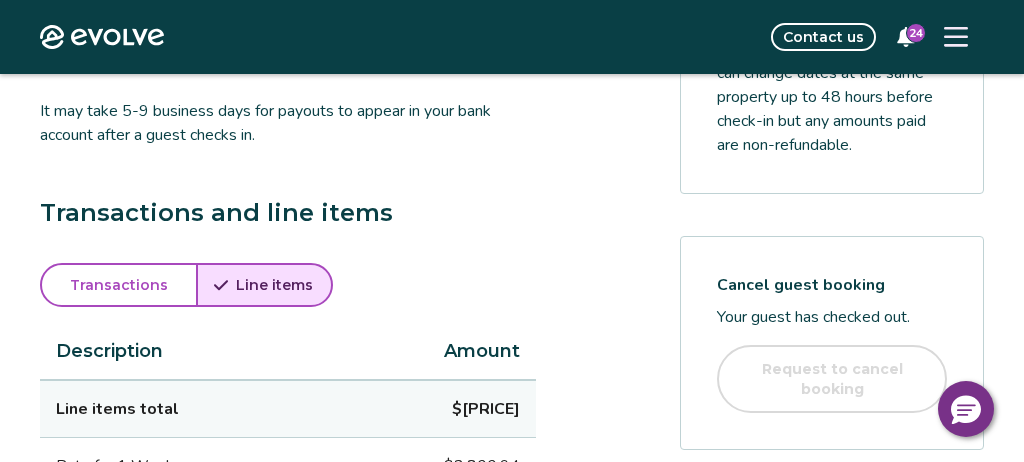 scroll, scrollTop: 892, scrollLeft: 0, axis: vertical 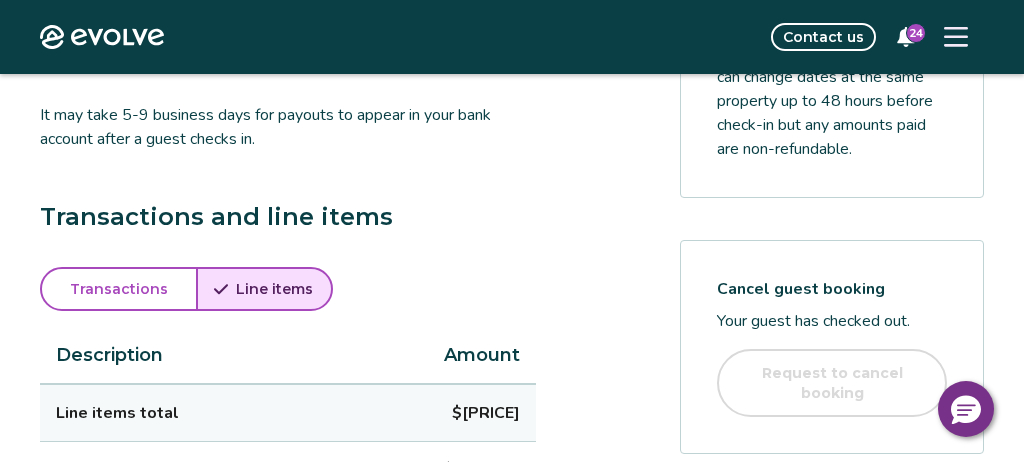 click on "Line items" at bounding box center [274, 289] 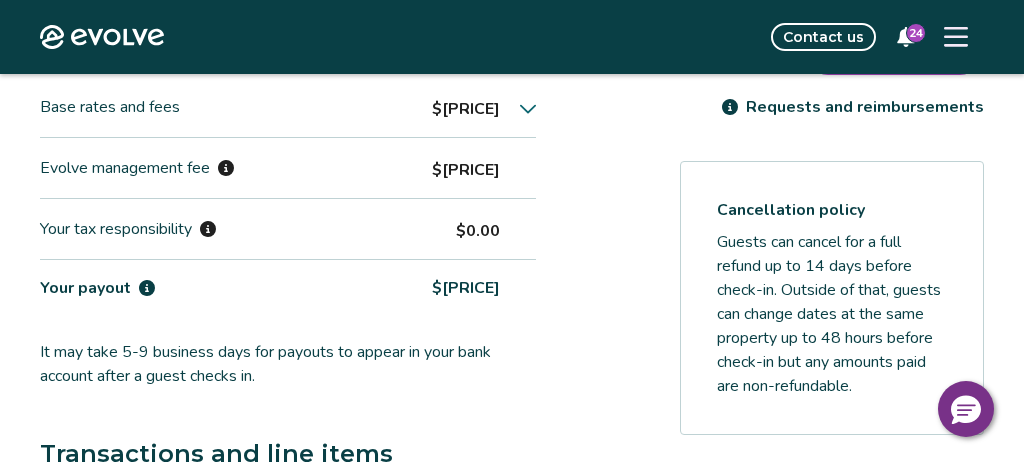 scroll, scrollTop: 651, scrollLeft: 0, axis: vertical 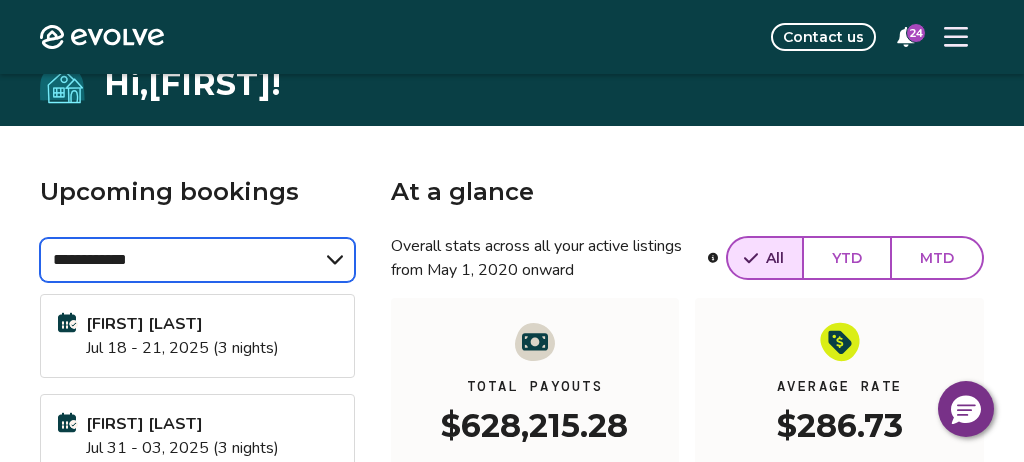 select on "******" 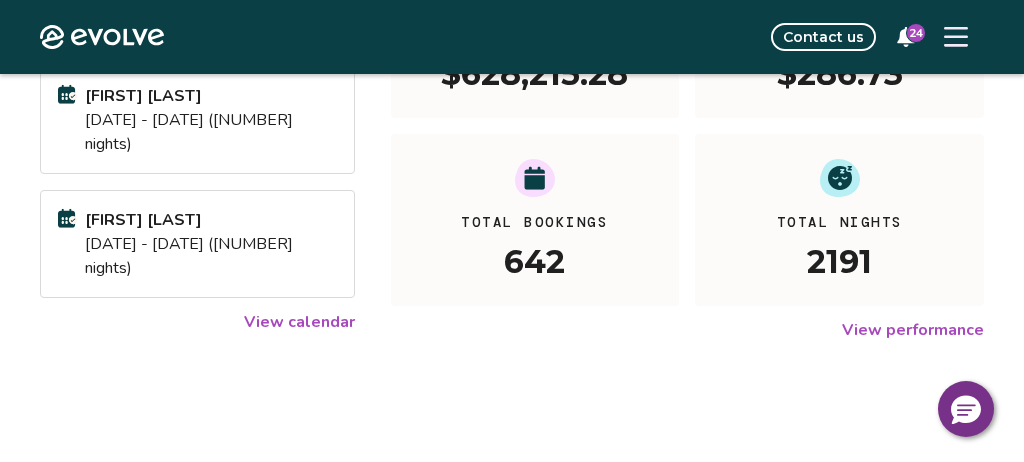 scroll, scrollTop: 0, scrollLeft: 0, axis: both 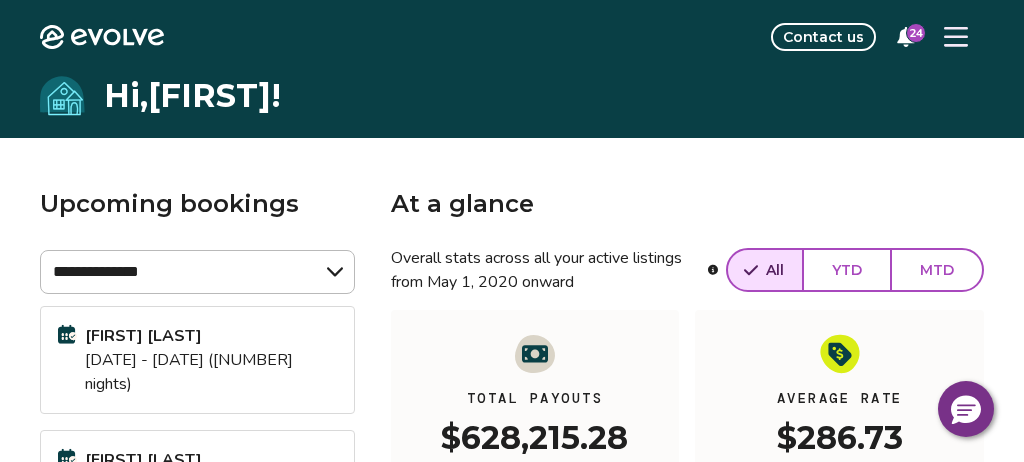 click 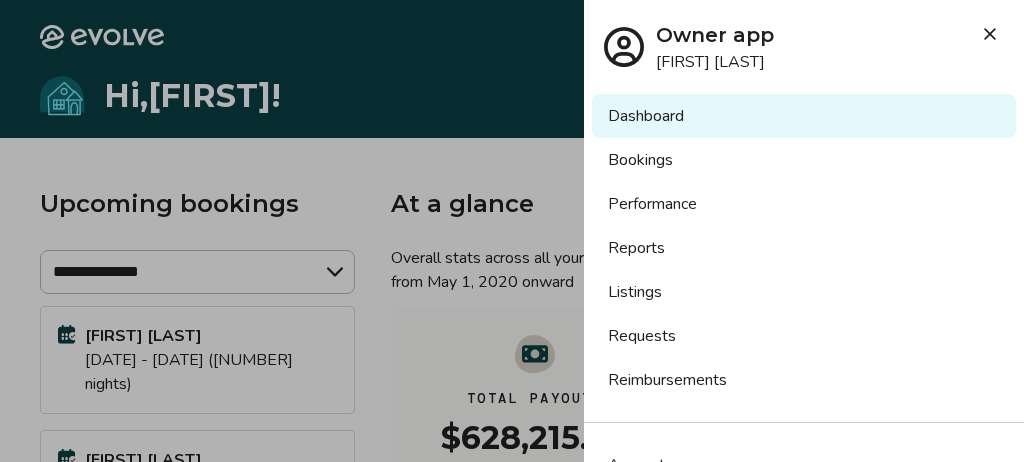 click on "Dashboard" at bounding box center [804, 116] 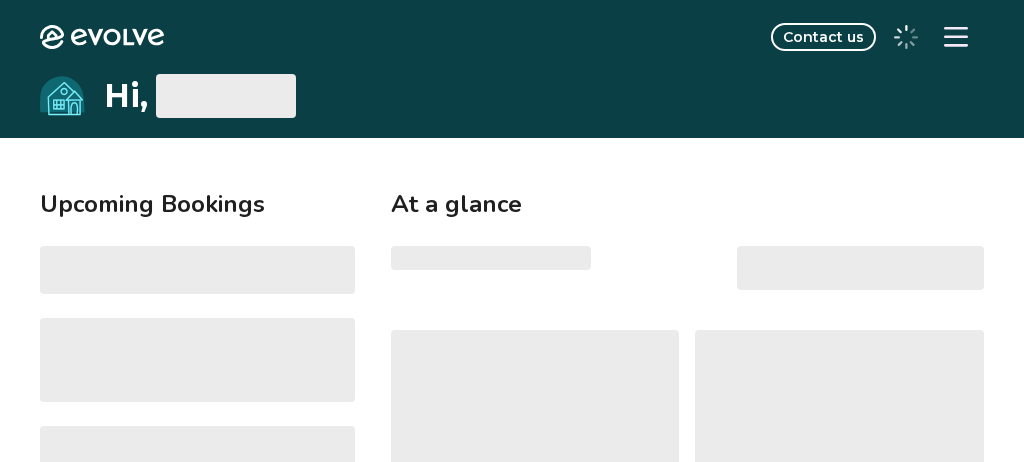 scroll, scrollTop: 0, scrollLeft: 0, axis: both 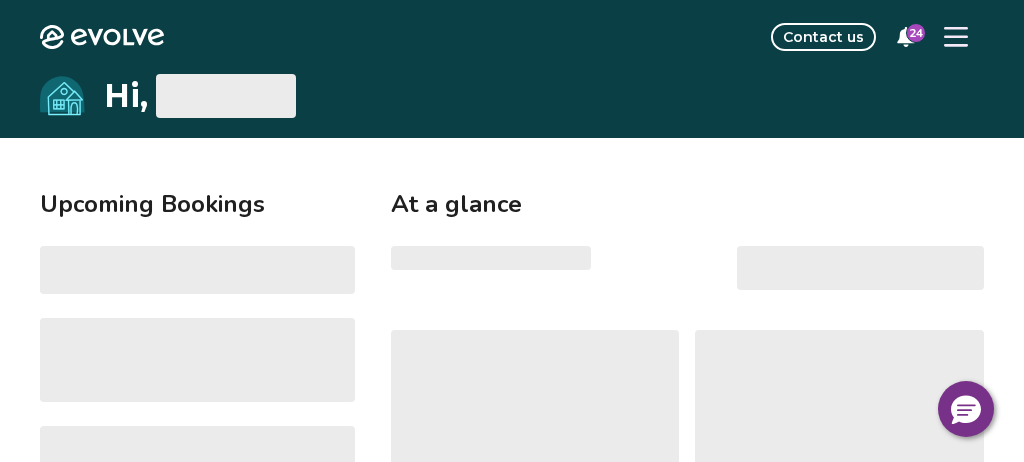 select on "******" 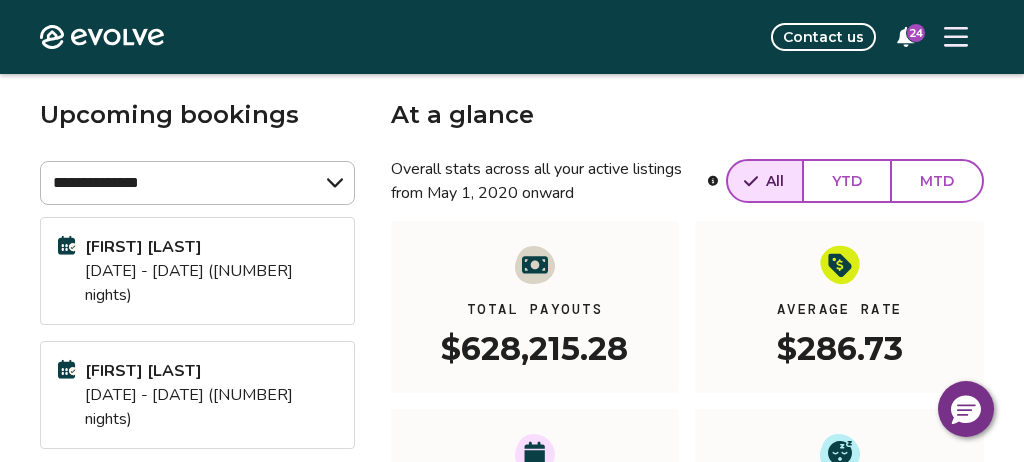 scroll, scrollTop: 0, scrollLeft: 0, axis: both 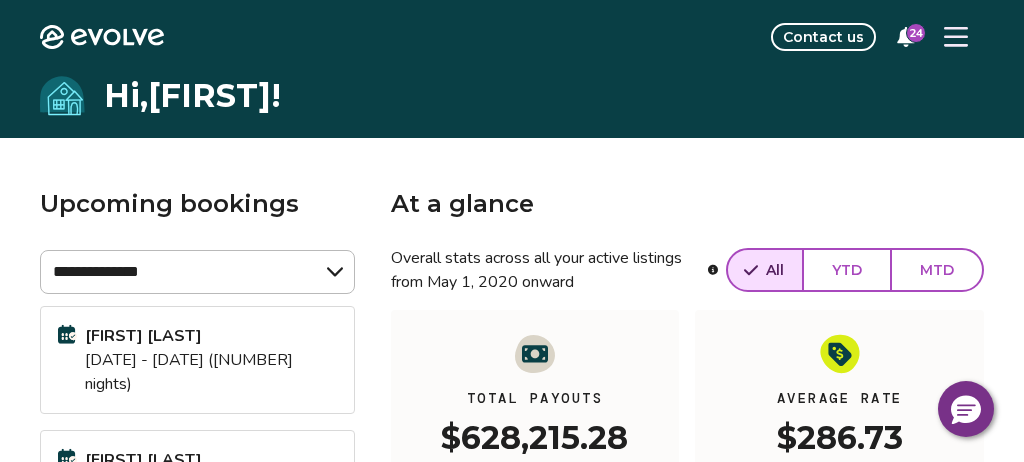click 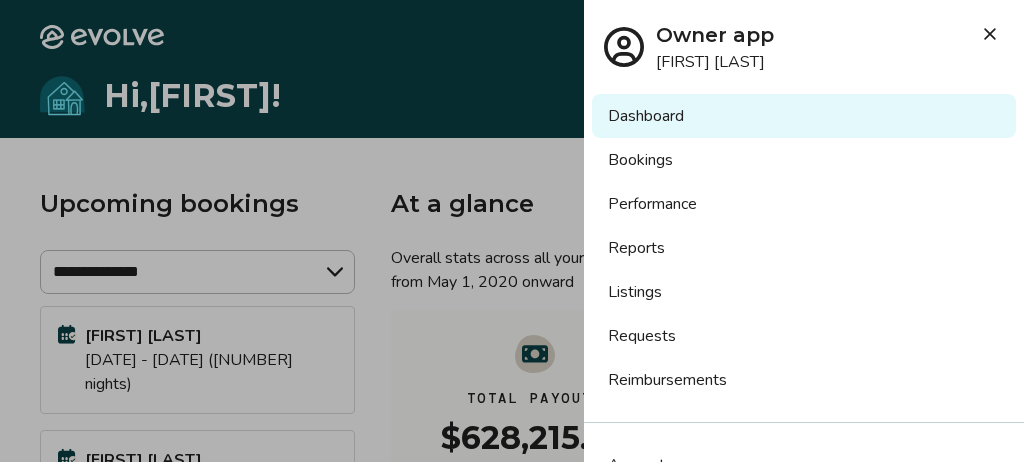 click on "Listings" at bounding box center (804, 292) 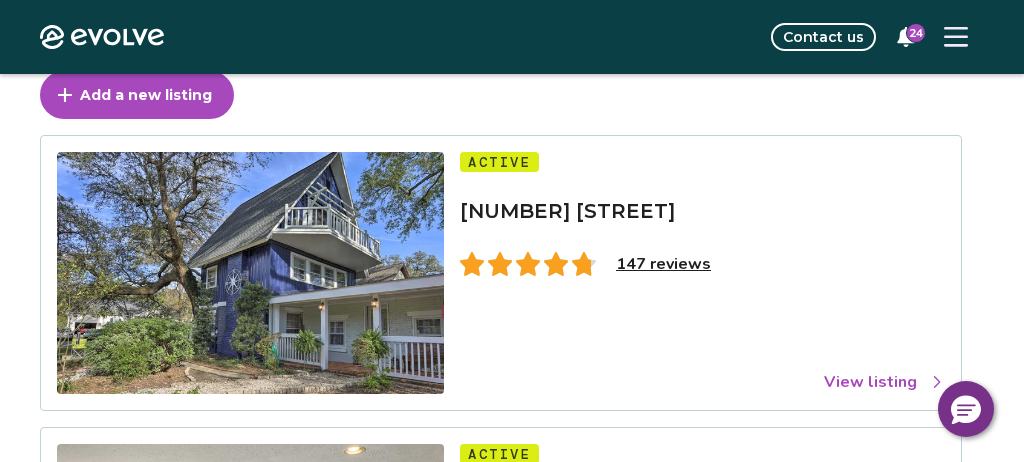 scroll, scrollTop: 116, scrollLeft: 0, axis: vertical 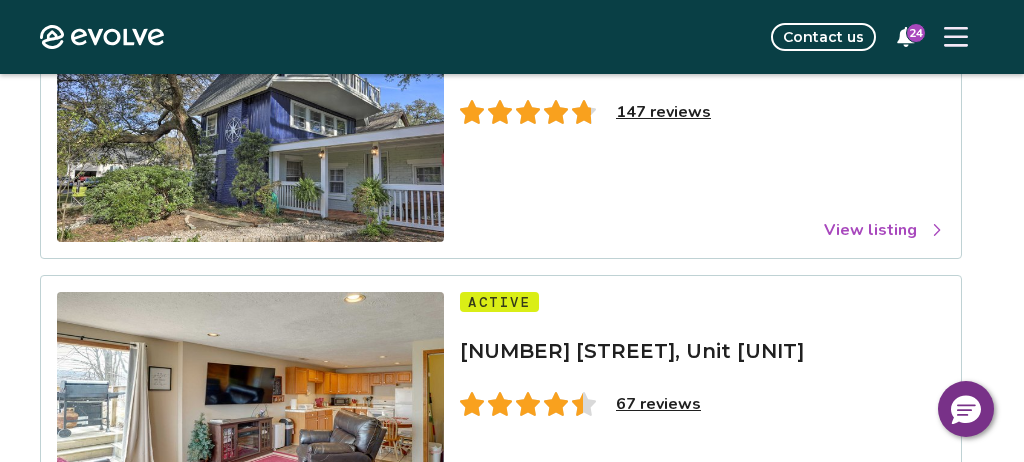 click on "View listing" at bounding box center (884, 230) 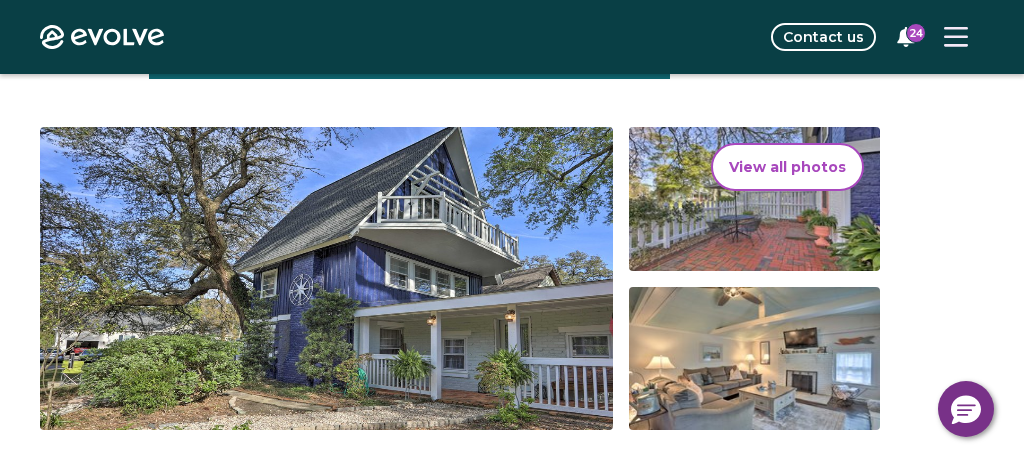 click on "View all photos" at bounding box center (787, 167) 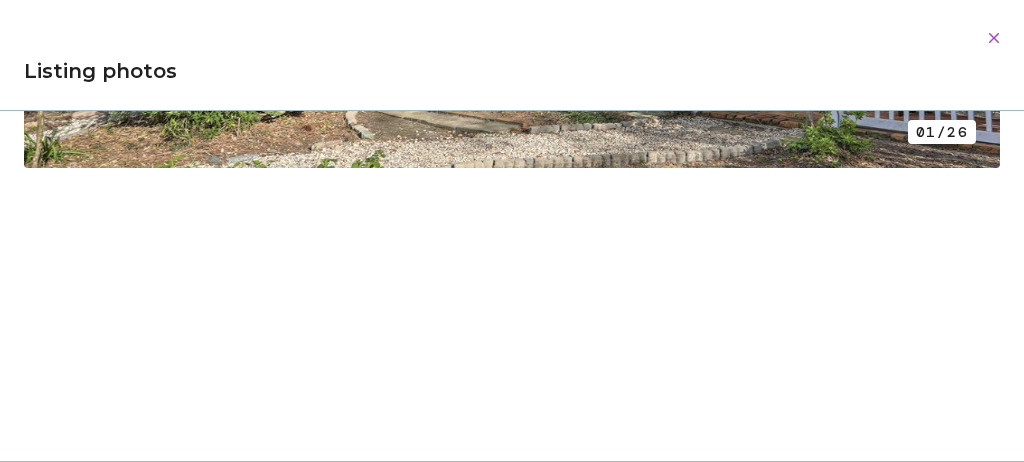 scroll, scrollTop: 537, scrollLeft: 0, axis: vertical 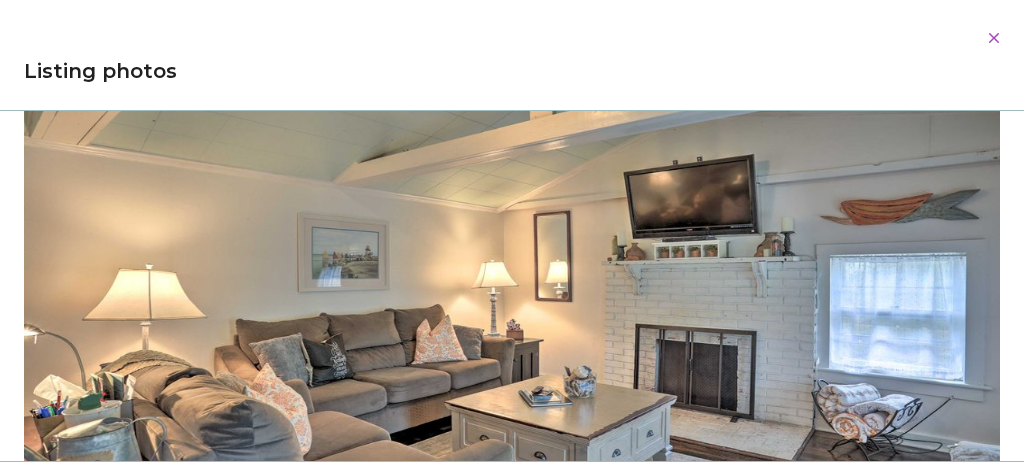 click at bounding box center [512, 278] 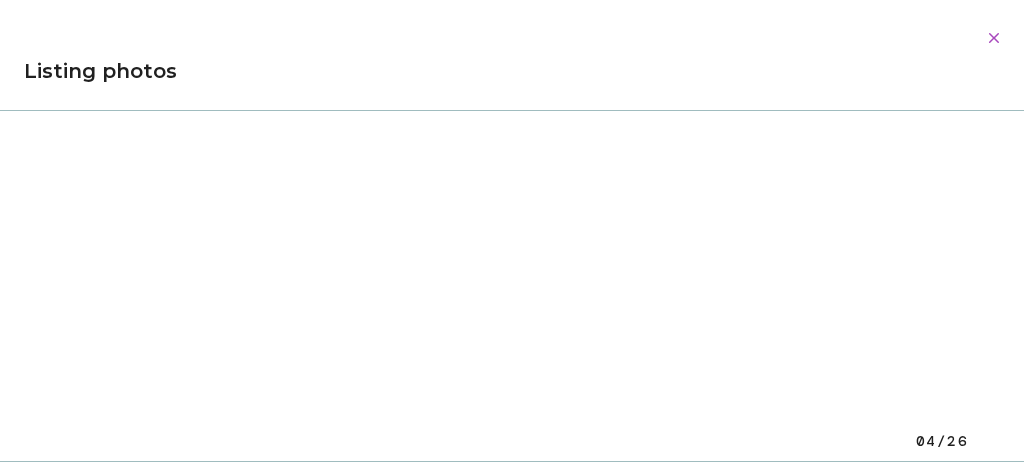 scroll, scrollTop: 1964, scrollLeft: 0, axis: vertical 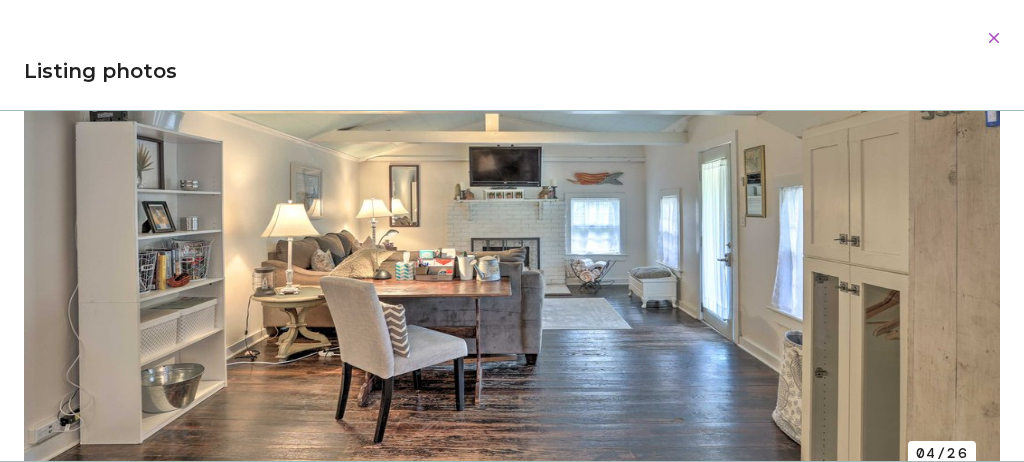 click at bounding box center (512, 204) 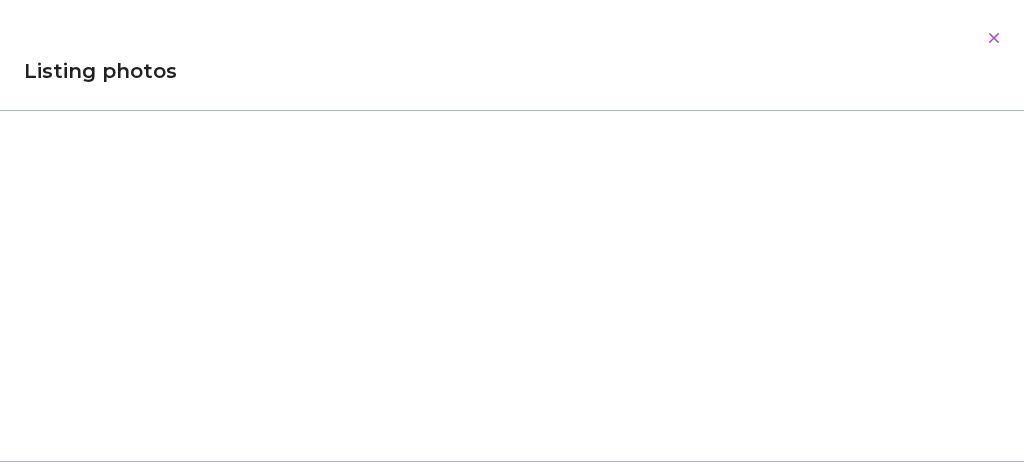 scroll, scrollTop: 2505, scrollLeft: 0, axis: vertical 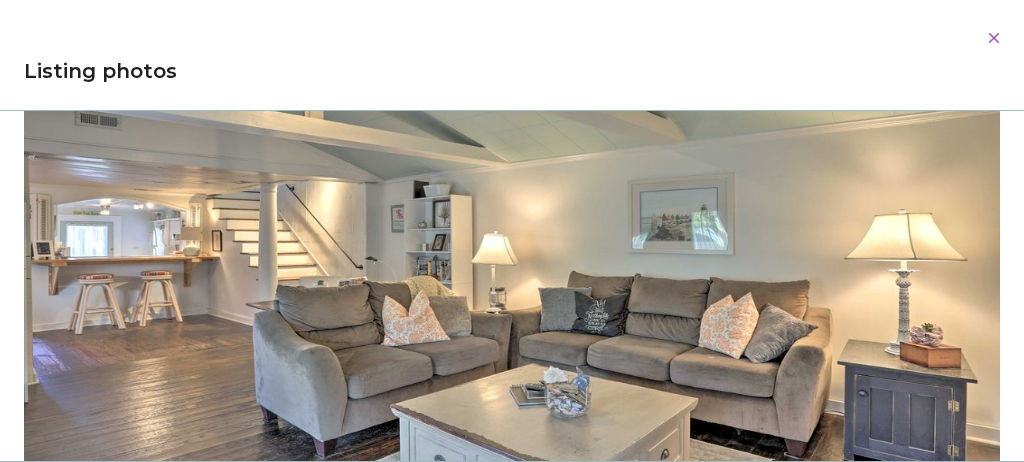drag, startPoint x: 184, startPoint y: 275, endPoint x: 61, endPoint y: -161, distance: 453.01767 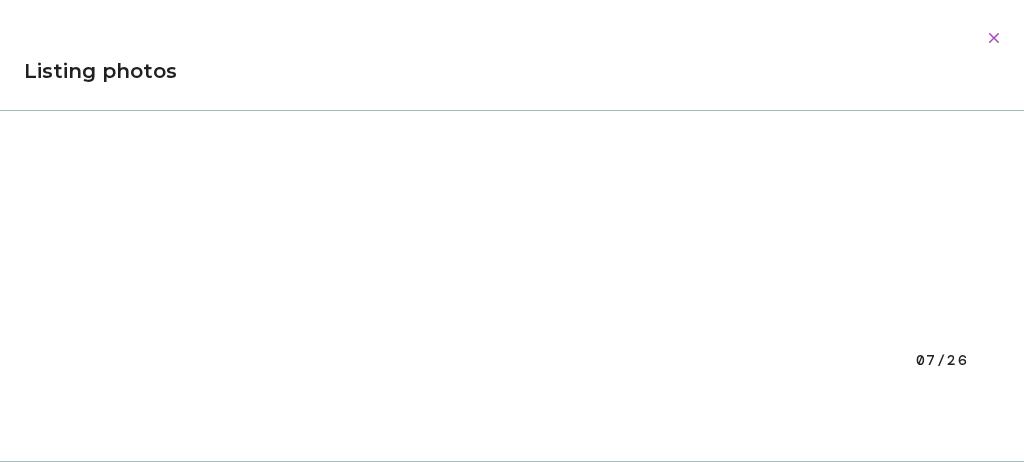 scroll, scrollTop: 3803, scrollLeft: 0, axis: vertical 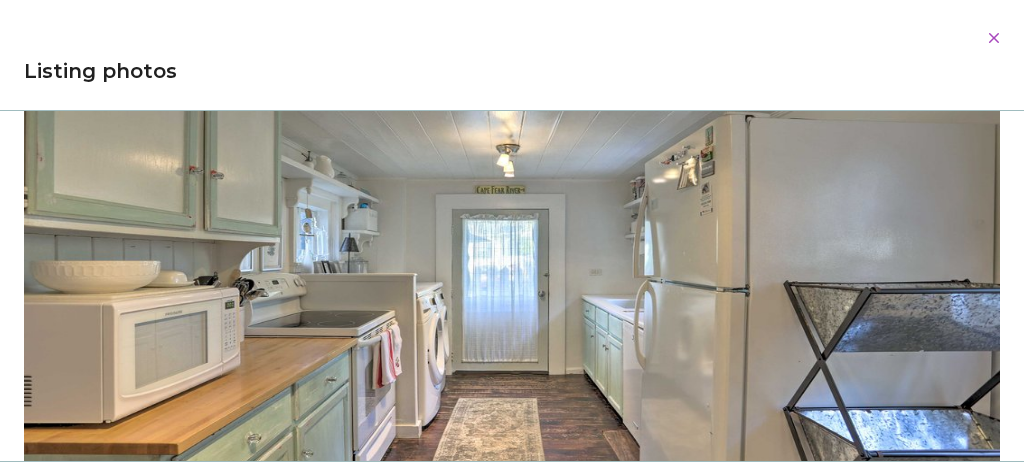 drag, startPoint x: 263, startPoint y: 161, endPoint x: 57, endPoint y: -270, distance: 477.6997 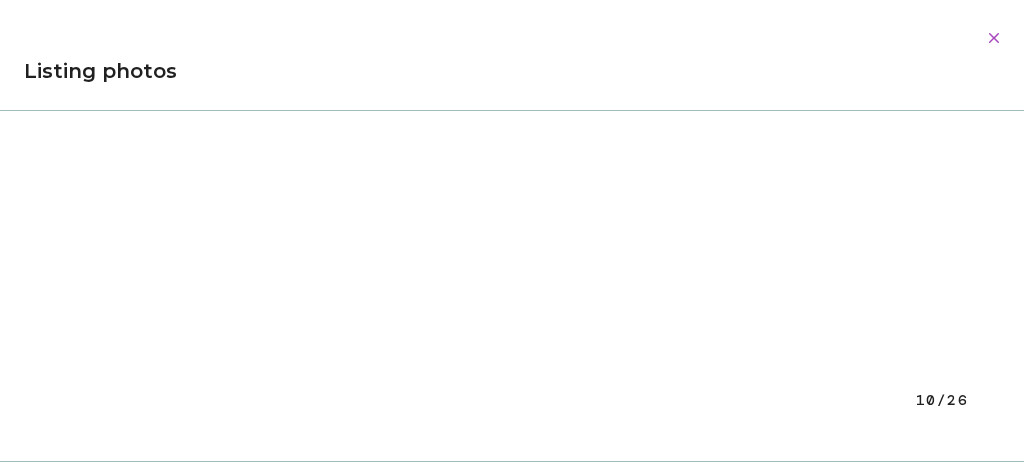 scroll, scrollTop: 5529, scrollLeft: 0, axis: vertical 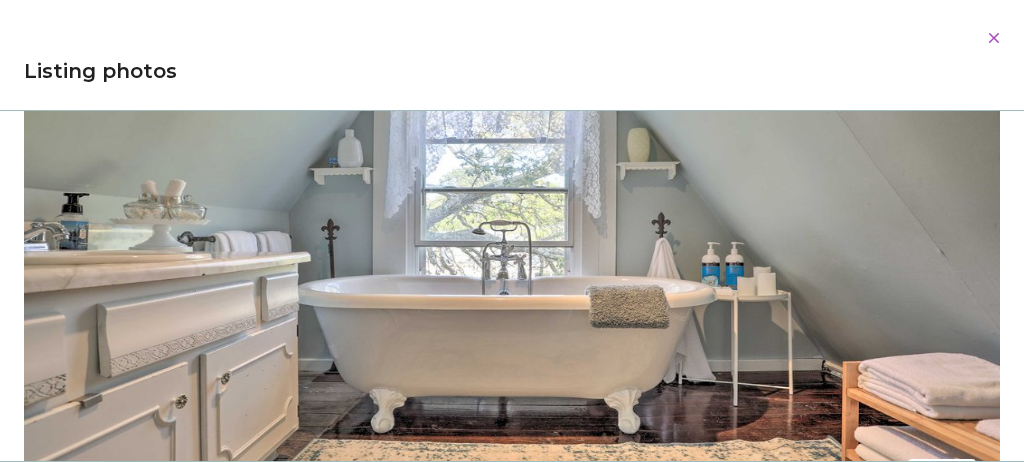 drag, startPoint x: 232, startPoint y: 163, endPoint x: 300, endPoint y: -258, distance: 426.45633 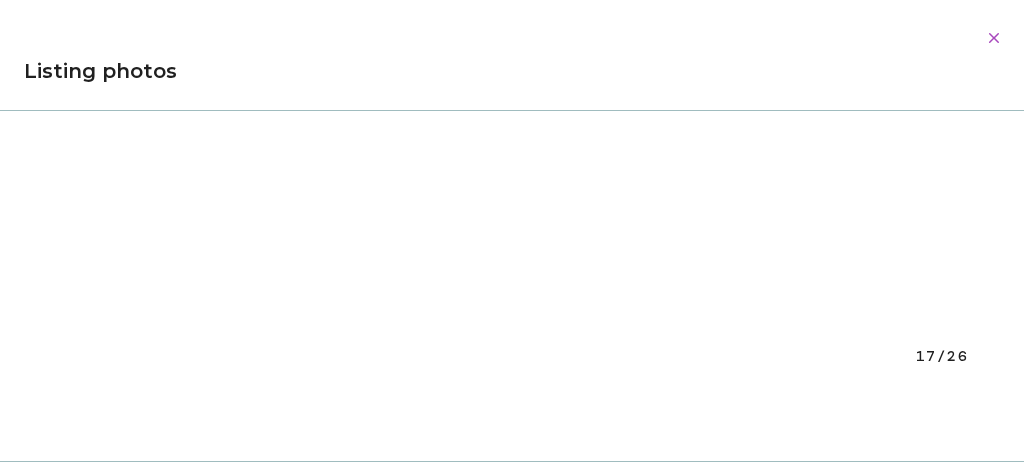 scroll, scrollTop: 9657, scrollLeft: 0, axis: vertical 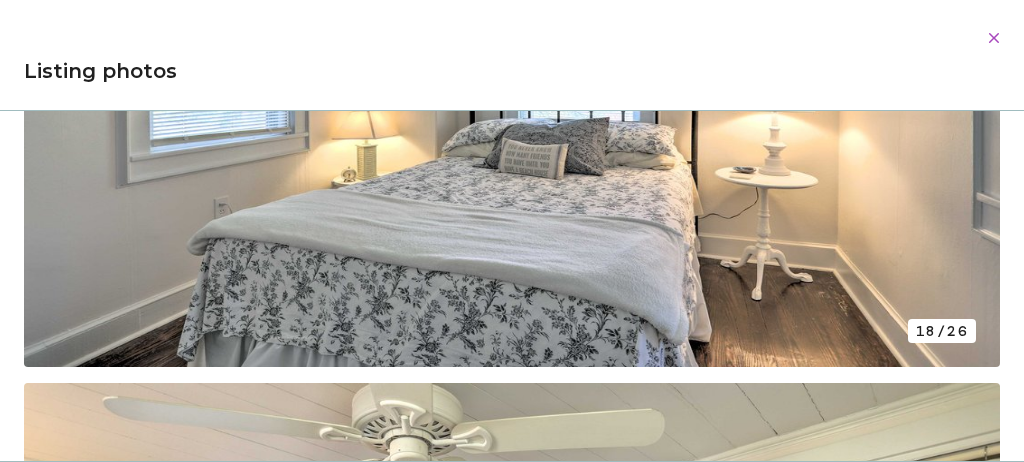 click at bounding box center (512, 82) 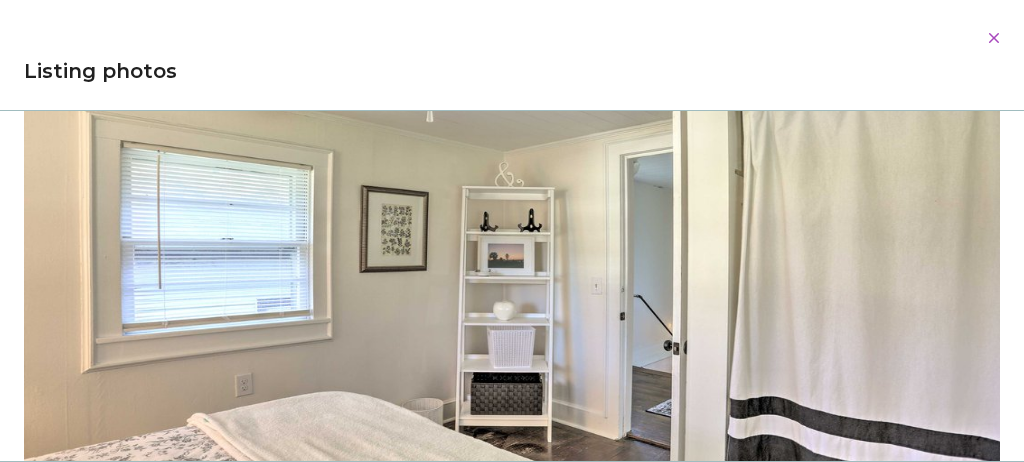 scroll, scrollTop: 10672, scrollLeft: 0, axis: vertical 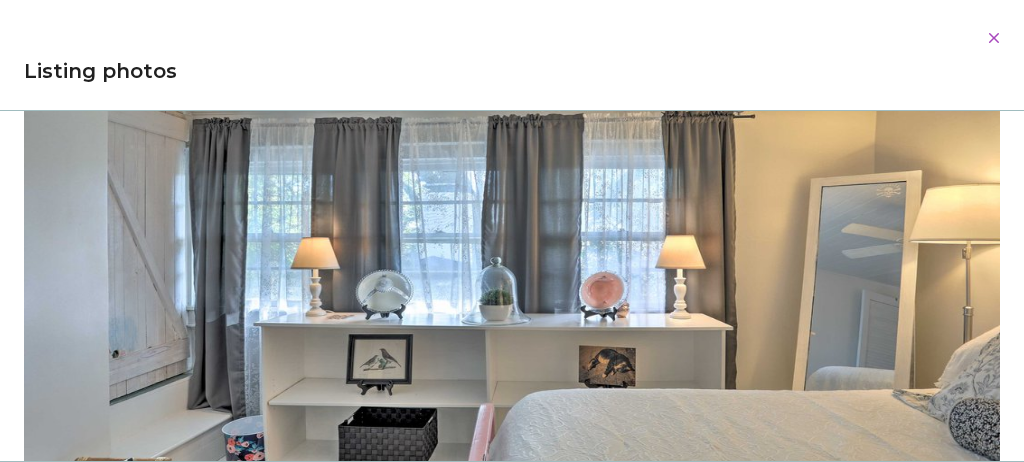 drag, startPoint x: 138, startPoint y: 193, endPoint x: 294, endPoint y: -254, distance: 473.43954 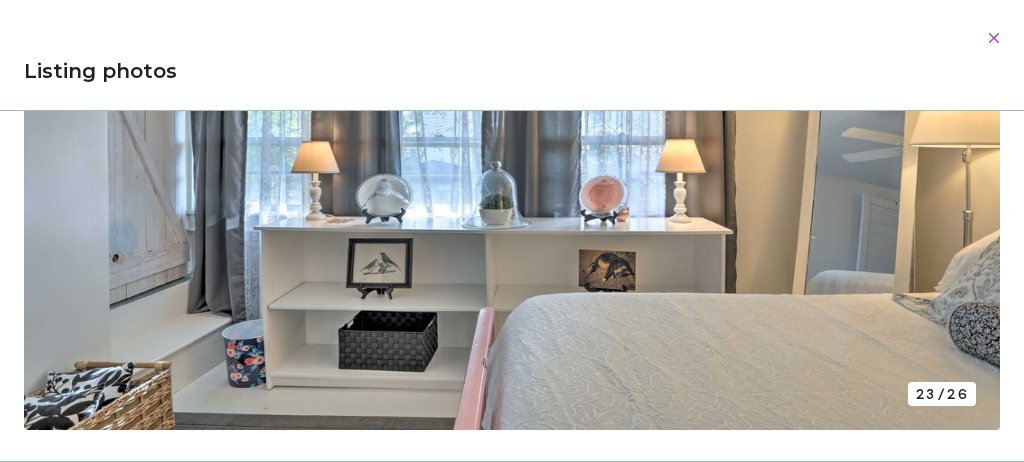 scroll, scrollTop: 13109, scrollLeft: 0, axis: vertical 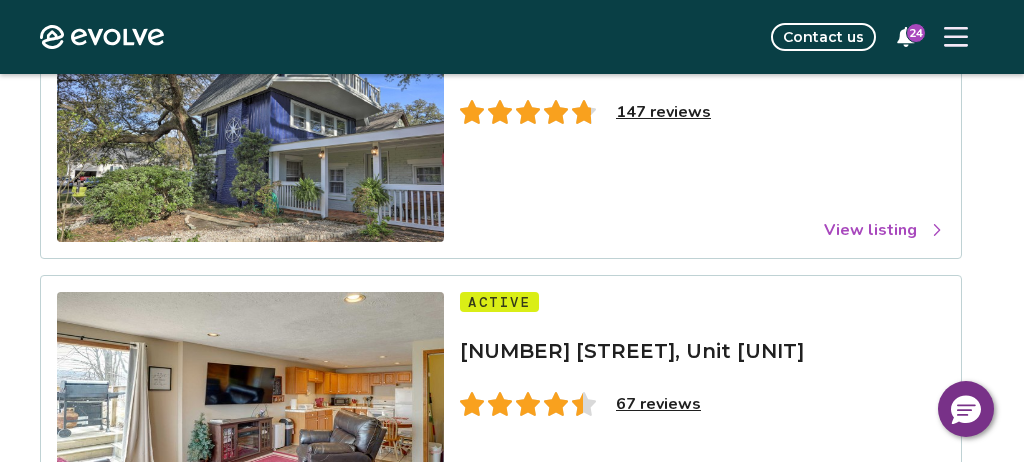 click at bounding box center [250, 121] 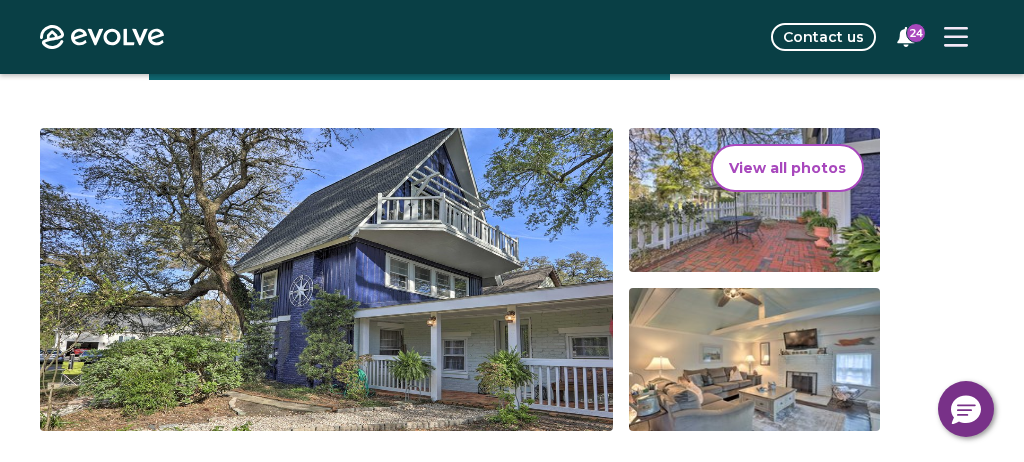 scroll, scrollTop: 255, scrollLeft: 0, axis: vertical 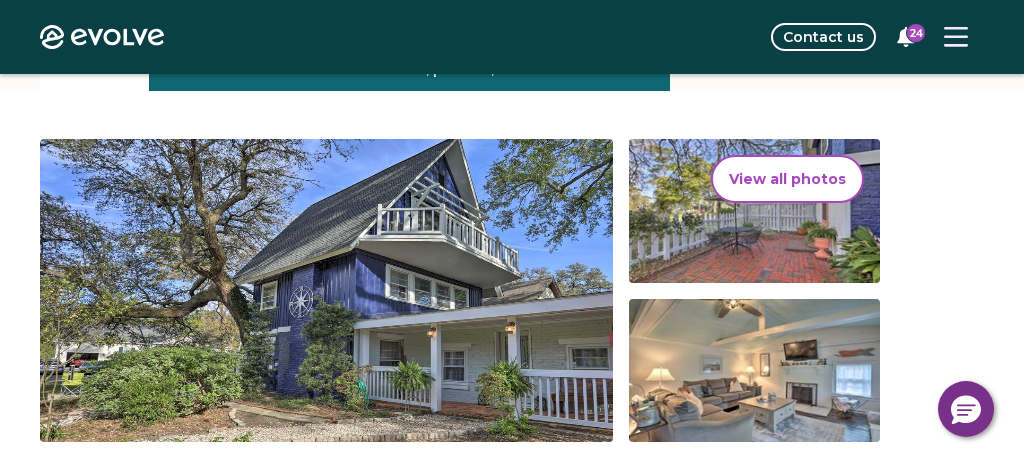 click on "View all photos" at bounding box center (787, 179) 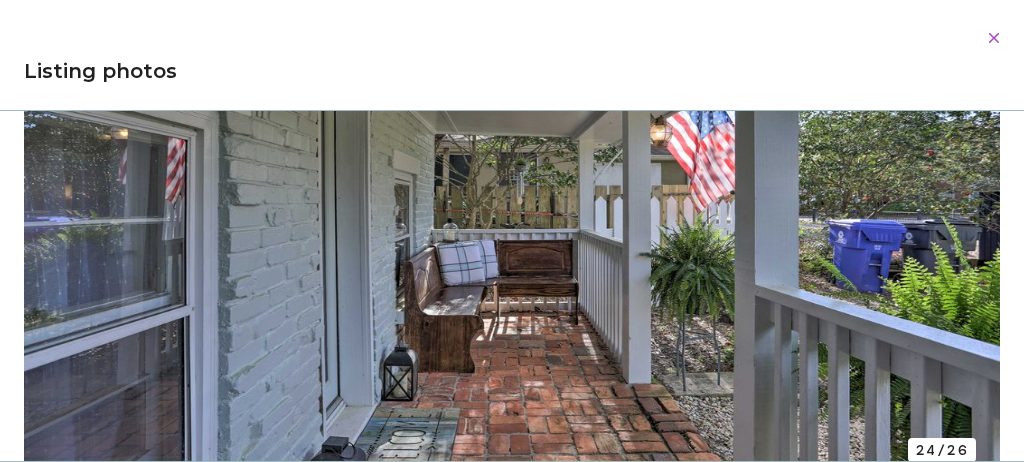 scroll, scrollTop: 13673, scrollLeft: 0, axis: vertical 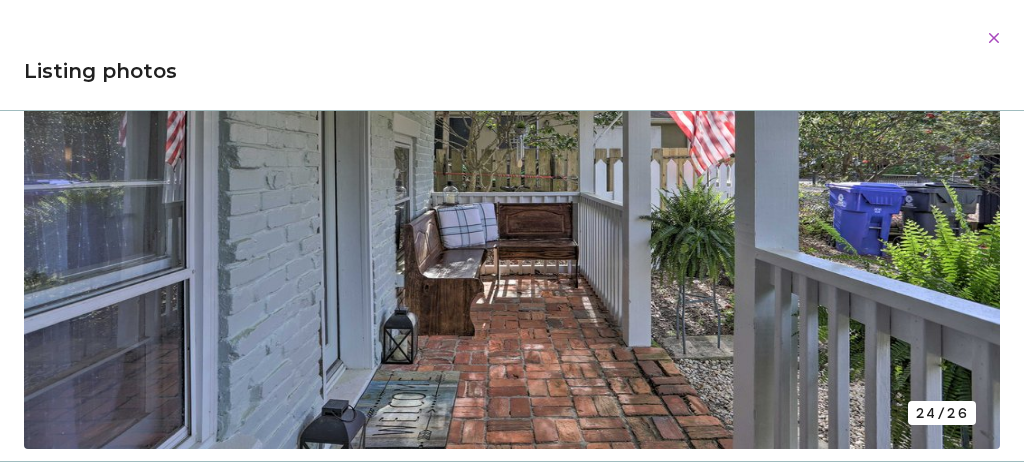 drag, startPoint x: 264, startPoint y: 224, endPoint x: 491, endPoint y: -111, distance: 404.66528 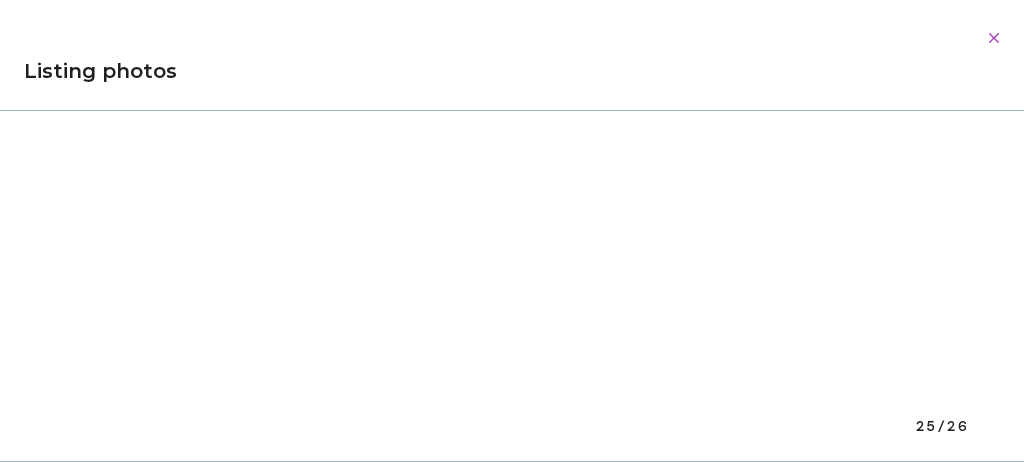 scroll, scrollTop: 14241, scrollLeft: 0, axis: vertical 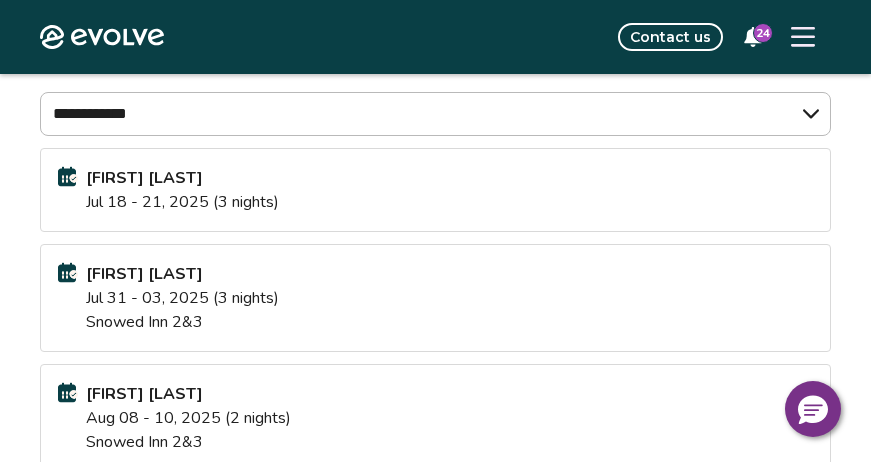 click 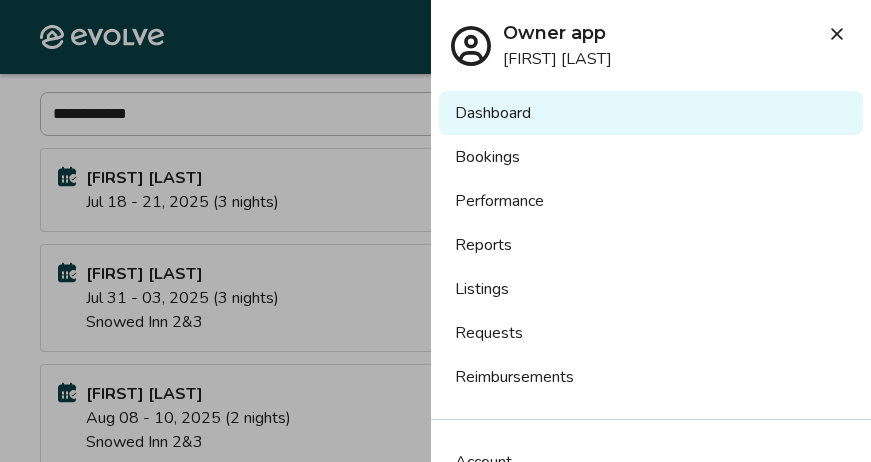click on "Dashboard" at bounding box center [651, 113] 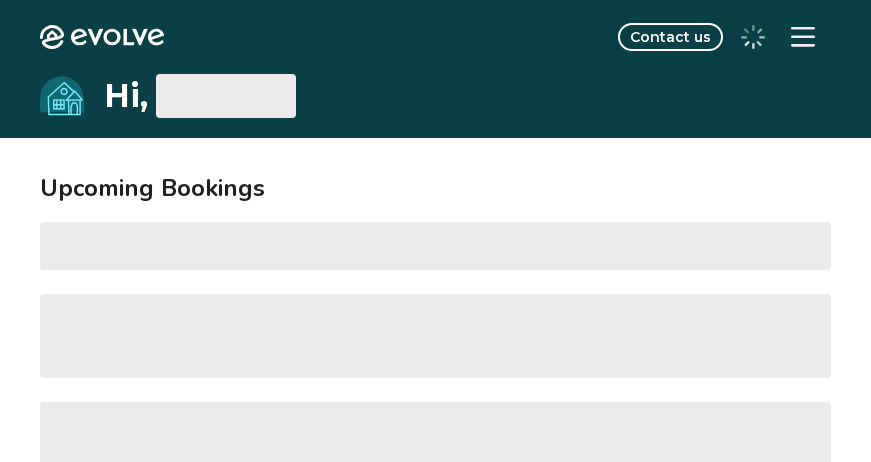 scroll, scrollTop: 0, scrollLeft: 0, axis: both 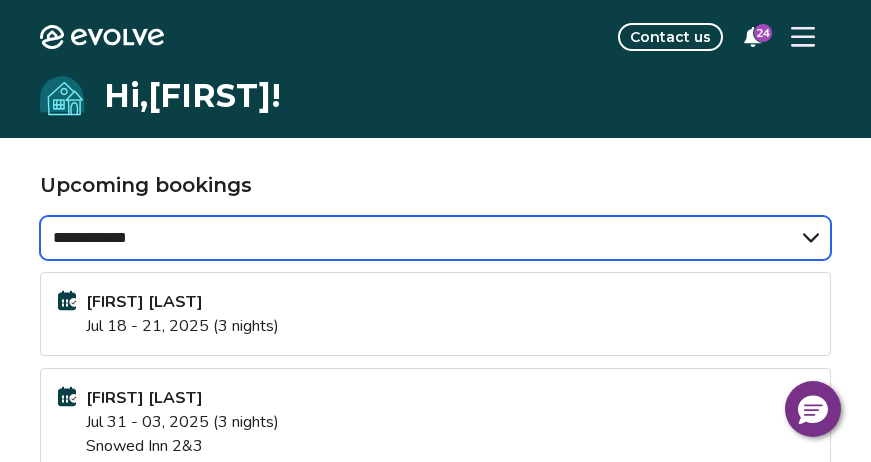 select on "******" 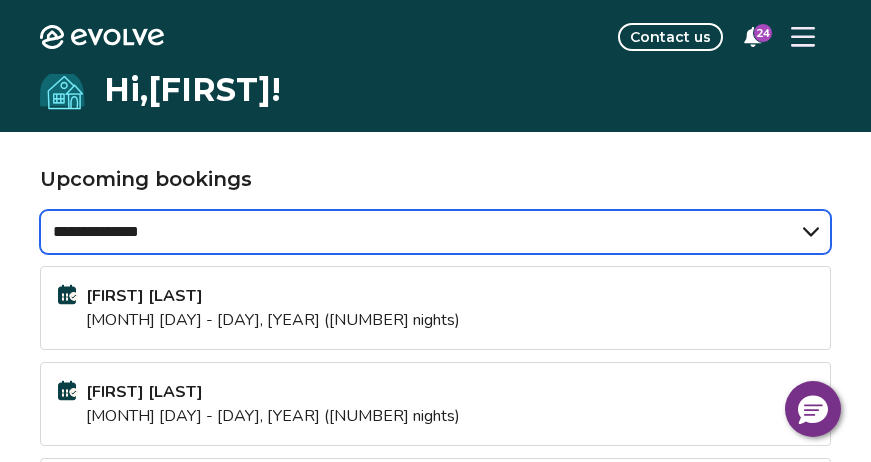 scroll, scrollTop: 0, scrollLeft: 0, axis: both 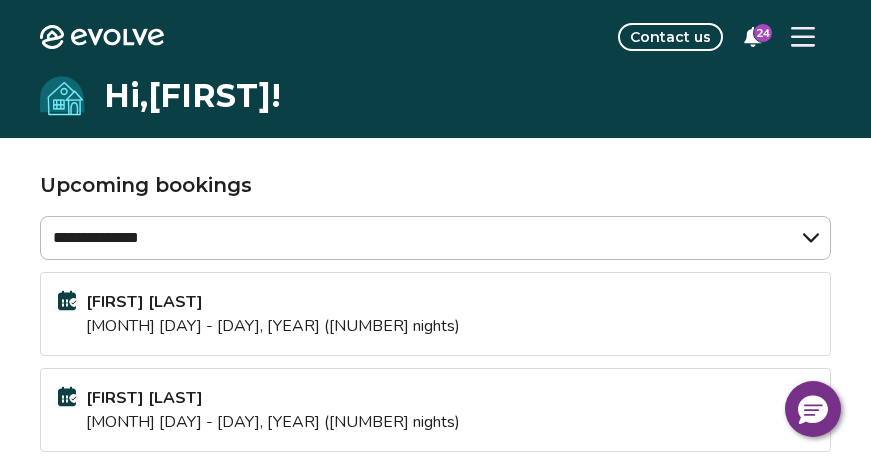 click 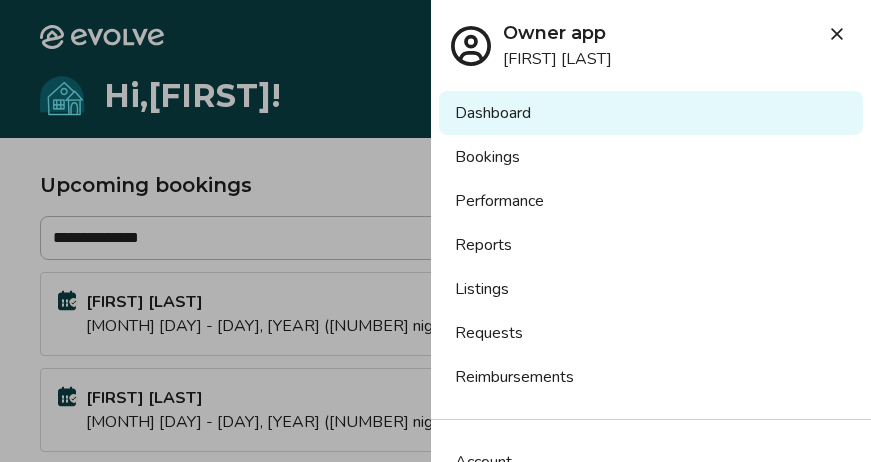 click on "Owner app Kathleen [LAST]" at bounding box center (651, 35) 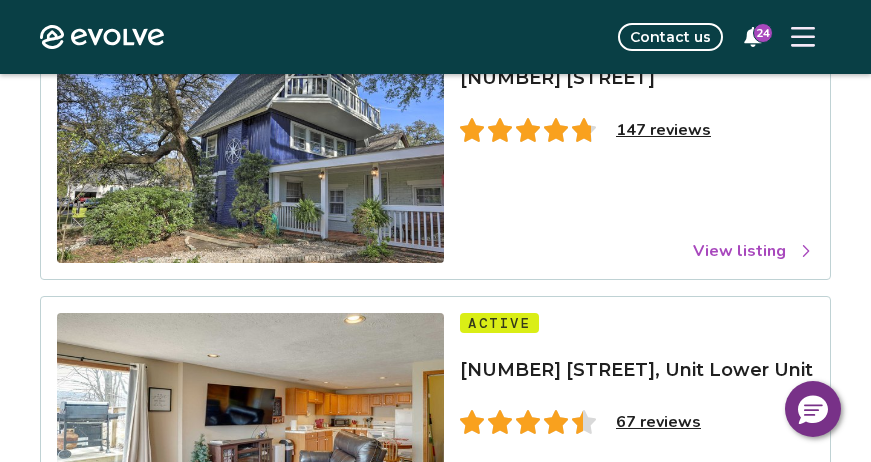 scroll, scrollTop: 217, scrollLeft: 0, axis: vertical 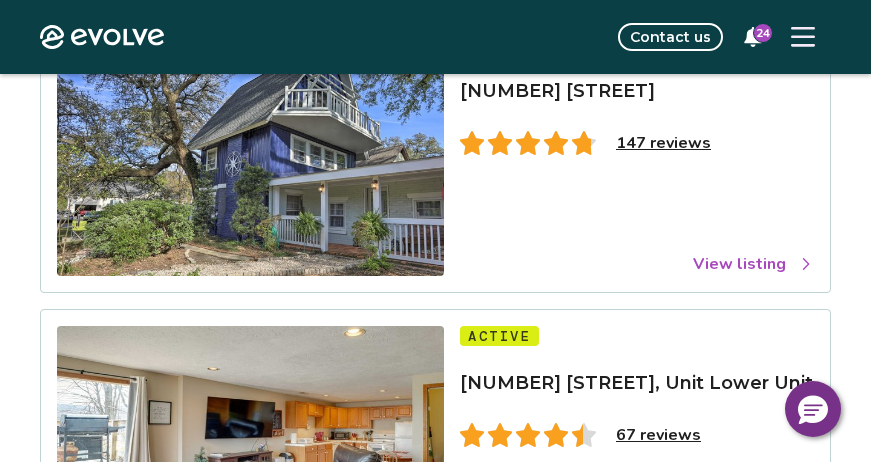 click on "View listing" at bounding box center [753, 264] 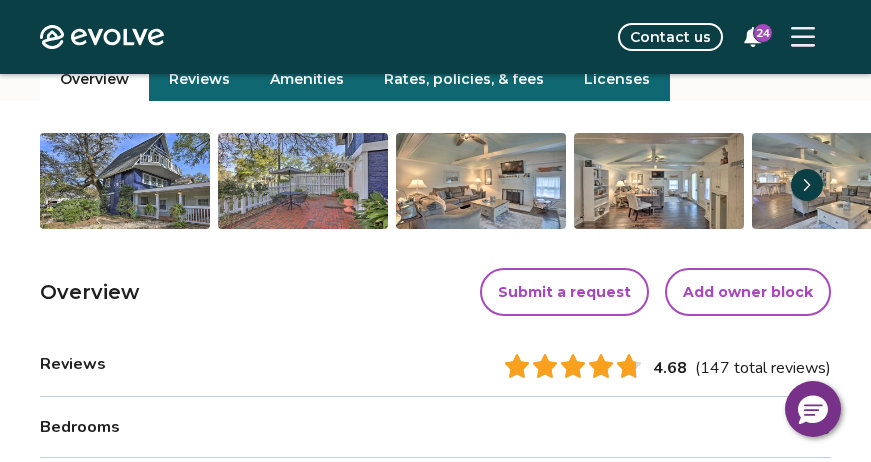 scroll, scrollTop: 229, scrollLeft: 0, axis: vertical 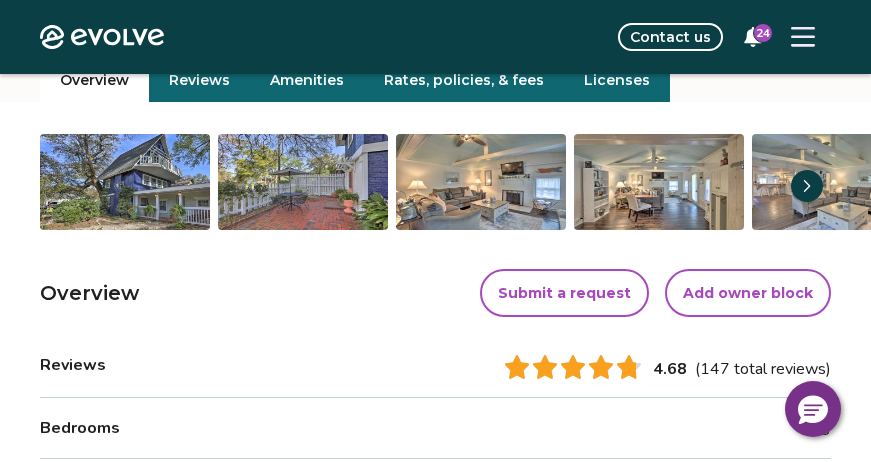 click 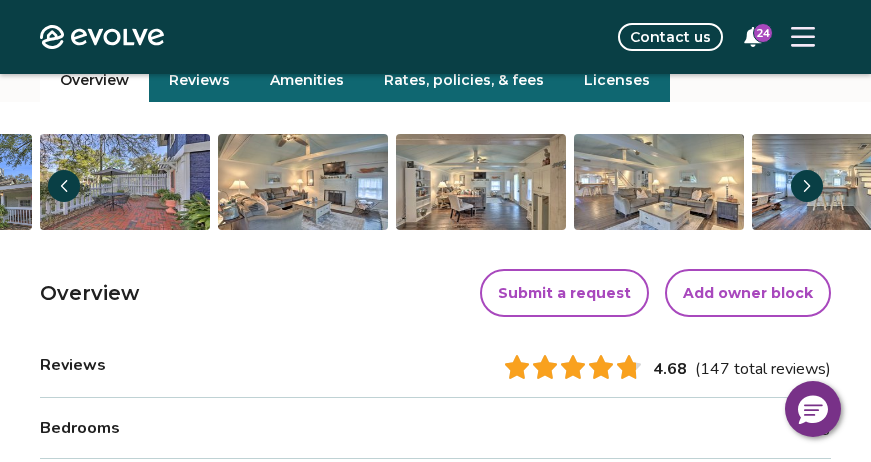 click 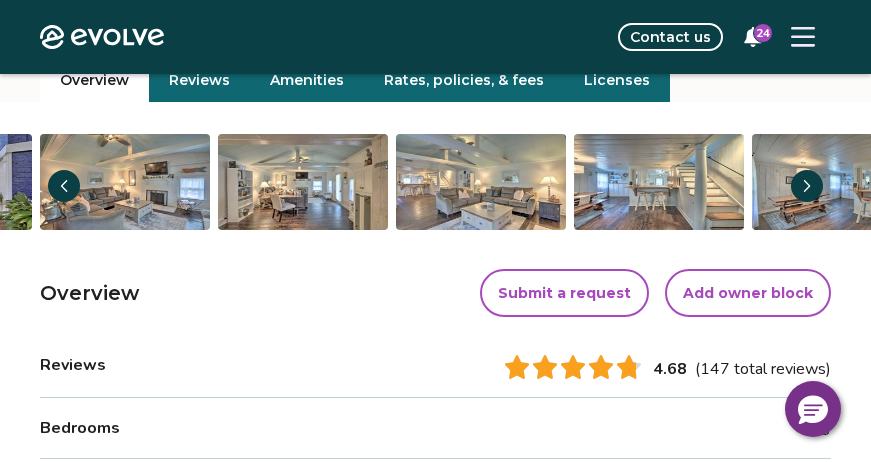 click 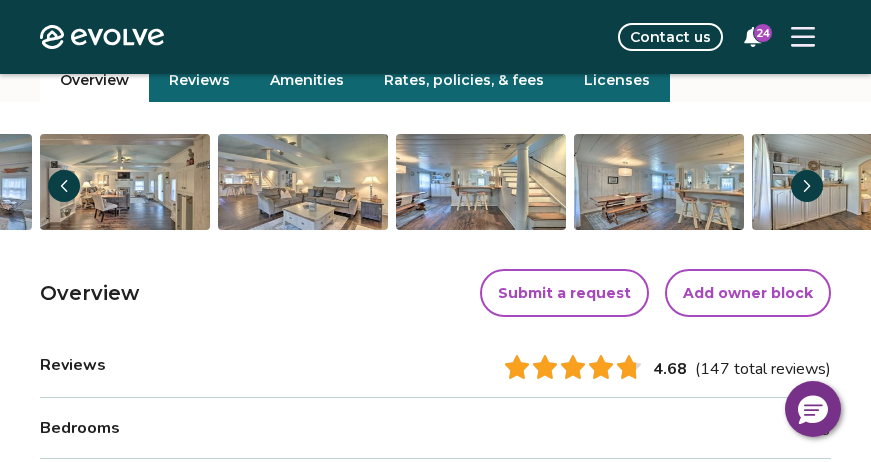 click 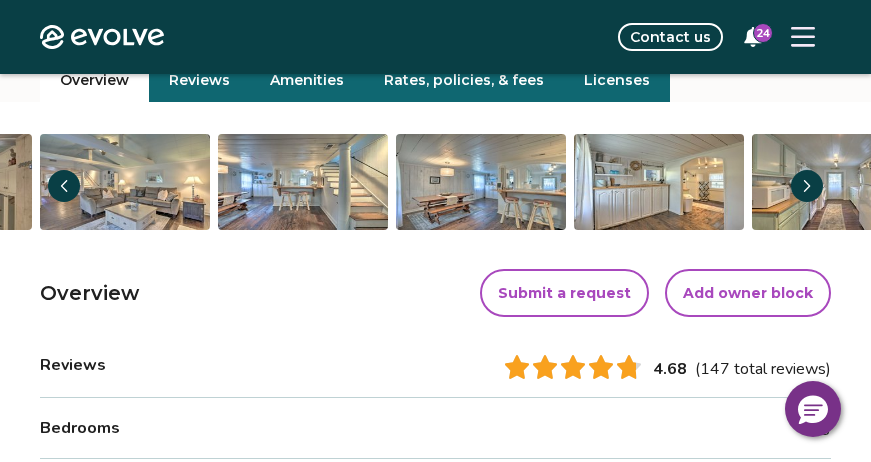 click 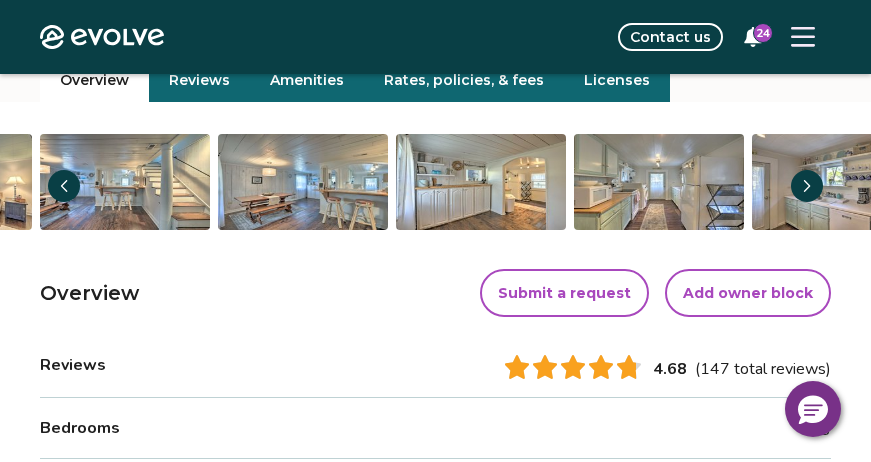 click 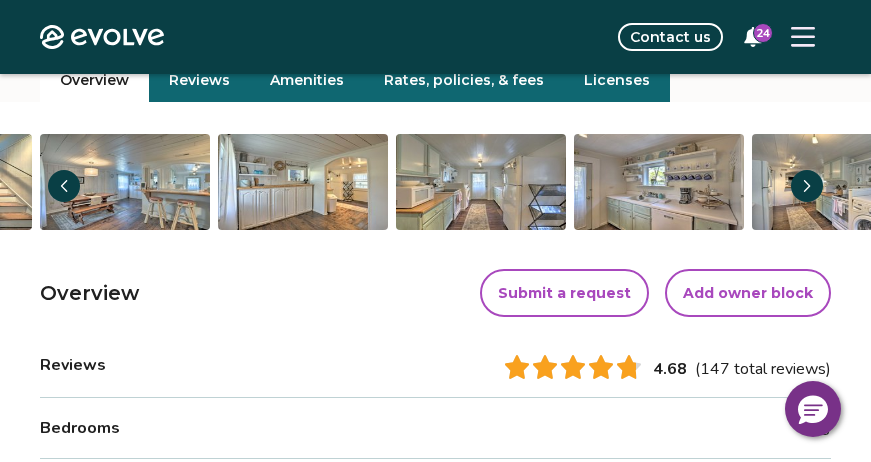 click 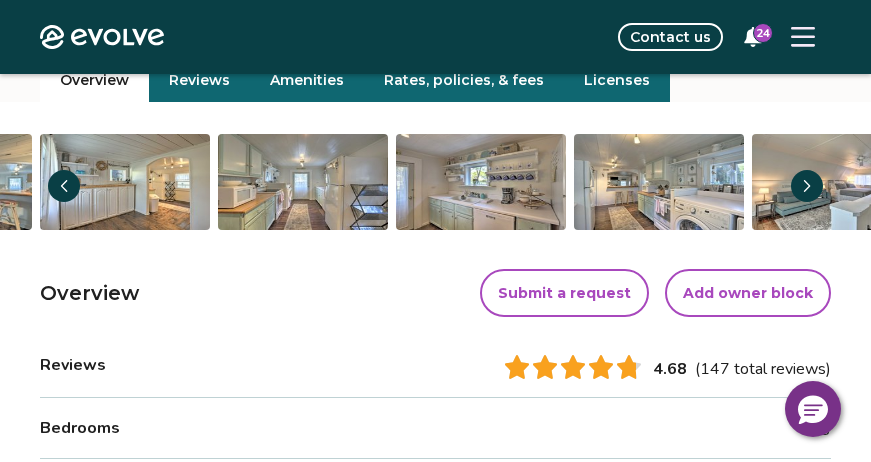 click 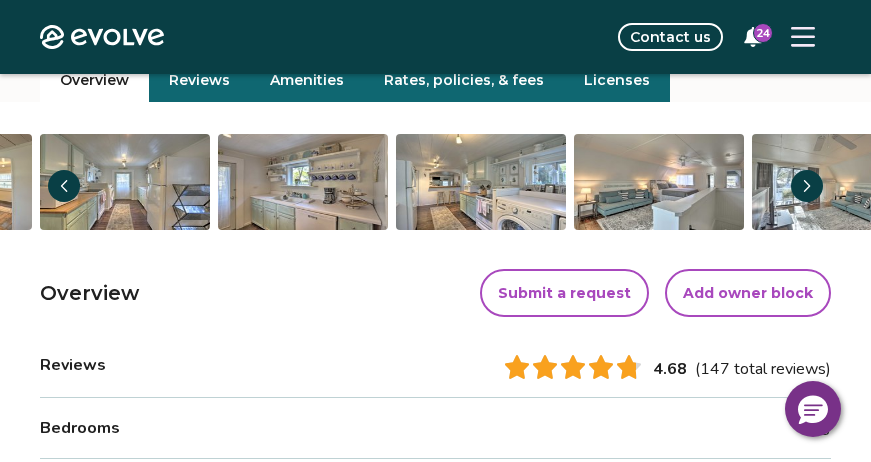 click 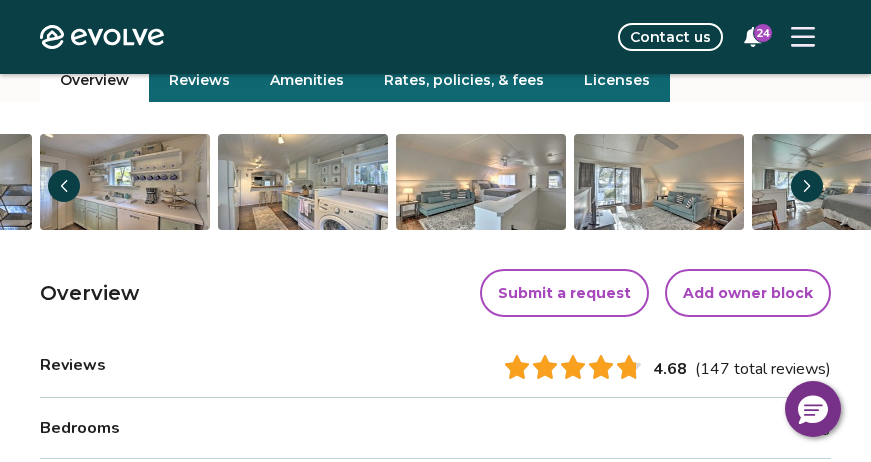 click 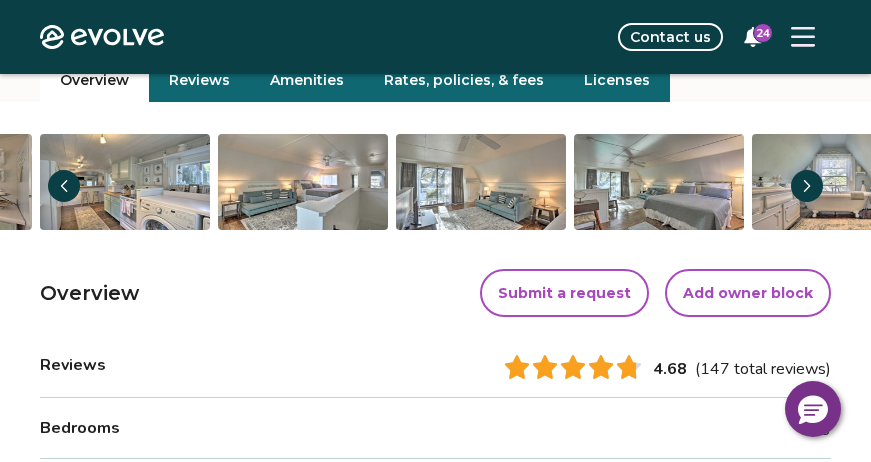 click 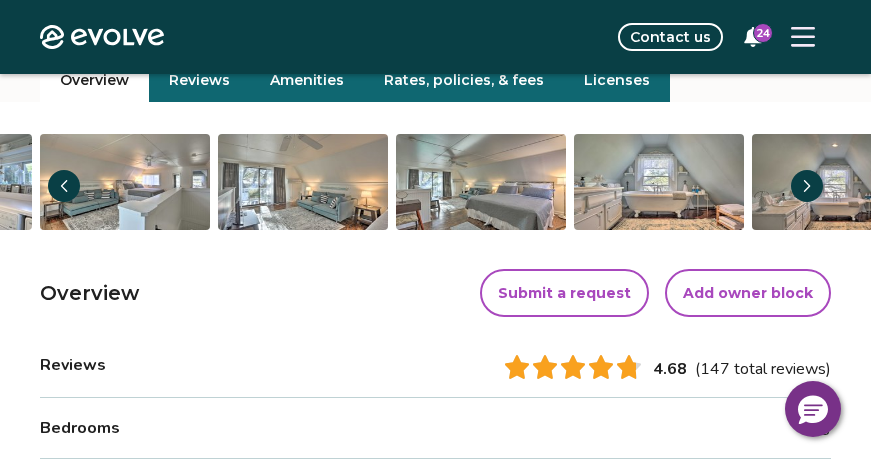 click 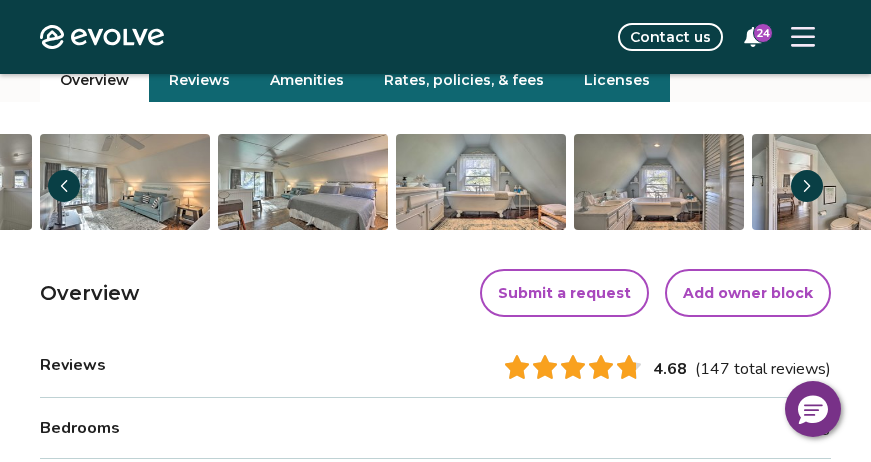 drag, startPoint x: 468, startPoint y: 177, endPoint x: 571, endPoint y: -106, distance: 301.16107 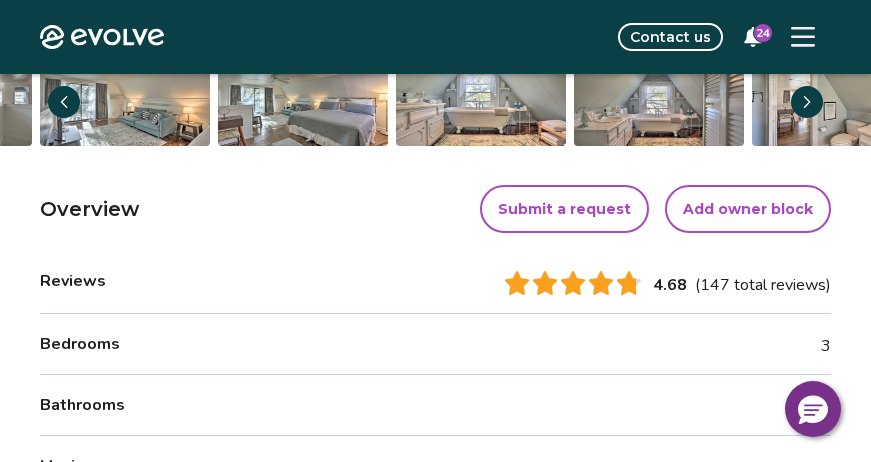 scroll, scrollTop: 0, scrollLeft: 0, axis: both 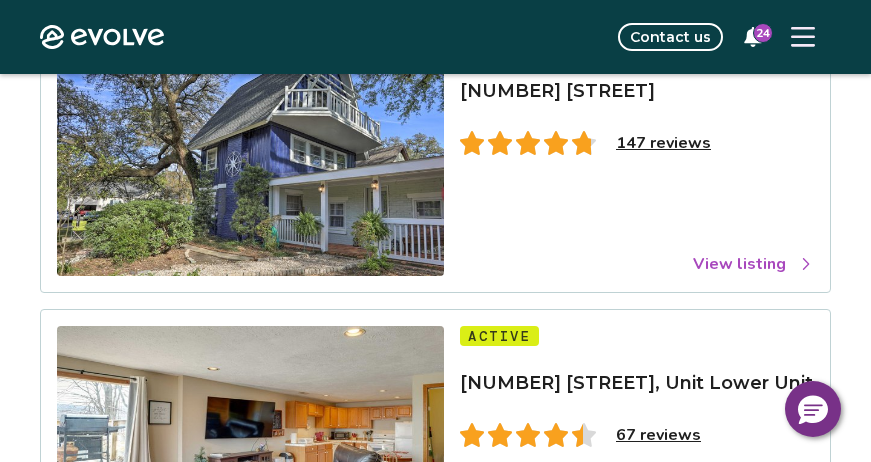 click on "View listing" at bounding box center [753, 264] 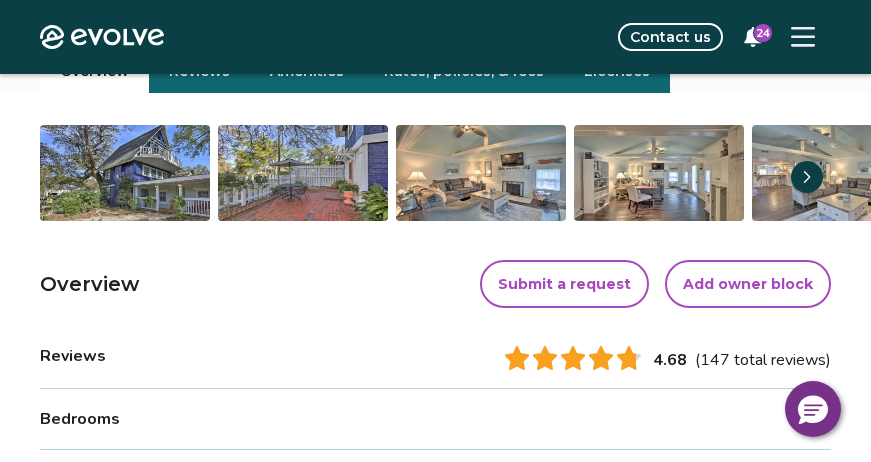 scroll, scrollTop: 237, scrollLeft: 0, axis: vertical 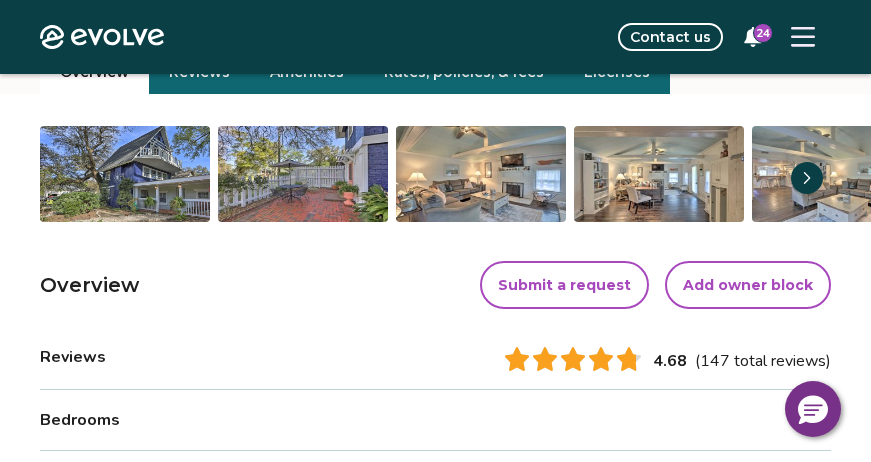 click at bounding box center [125, 174] 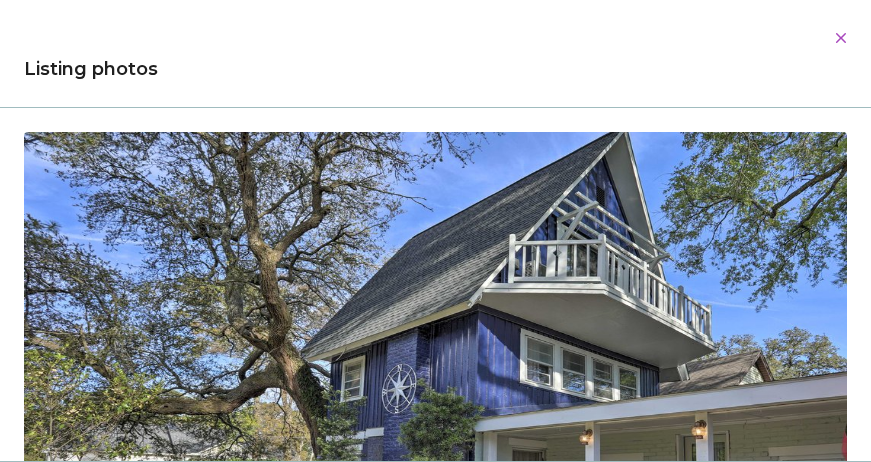click at bounding box center (435, 371) 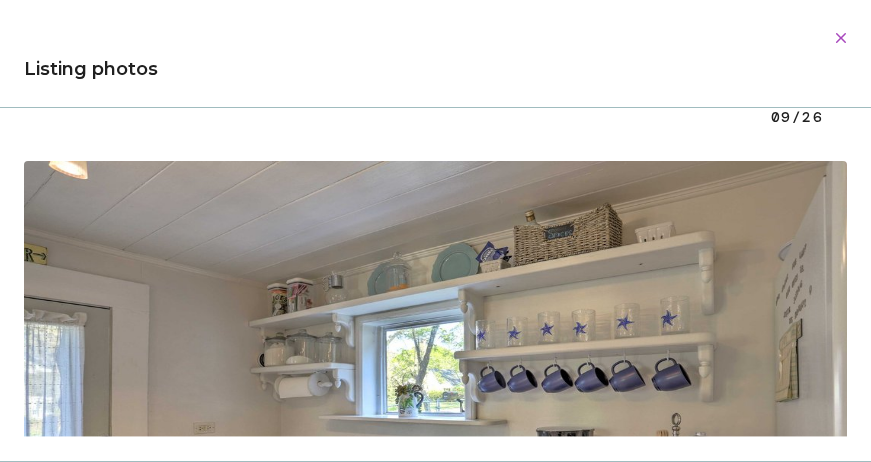 scroll, scrollTop: 4423, scrollLeft: 0, axis: vertical 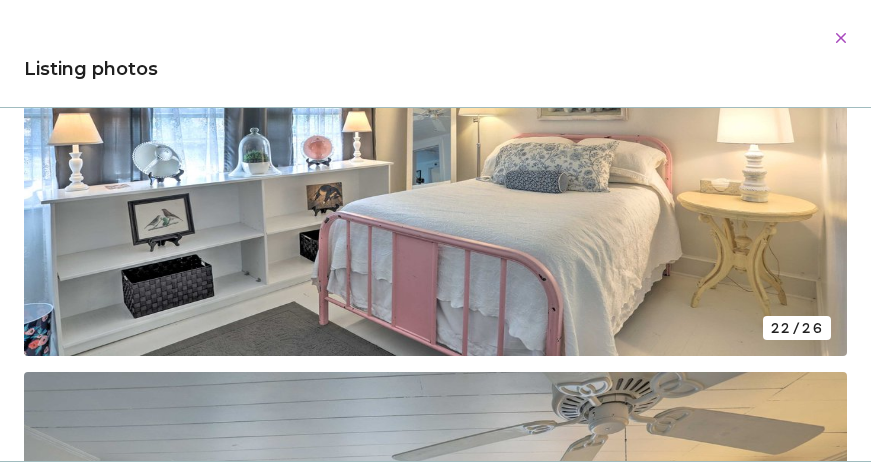 drag, startPoint x: 636, startPoint y: 213, endPoint x: 878, endPoint y: -174, distance: 456.4351 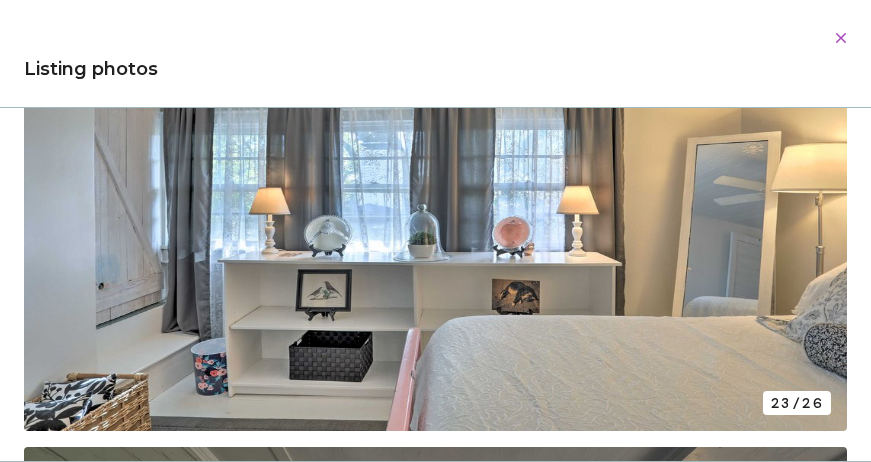 scroll, scrollTop: 11074, scrollLeft: 0, axis: vertical 